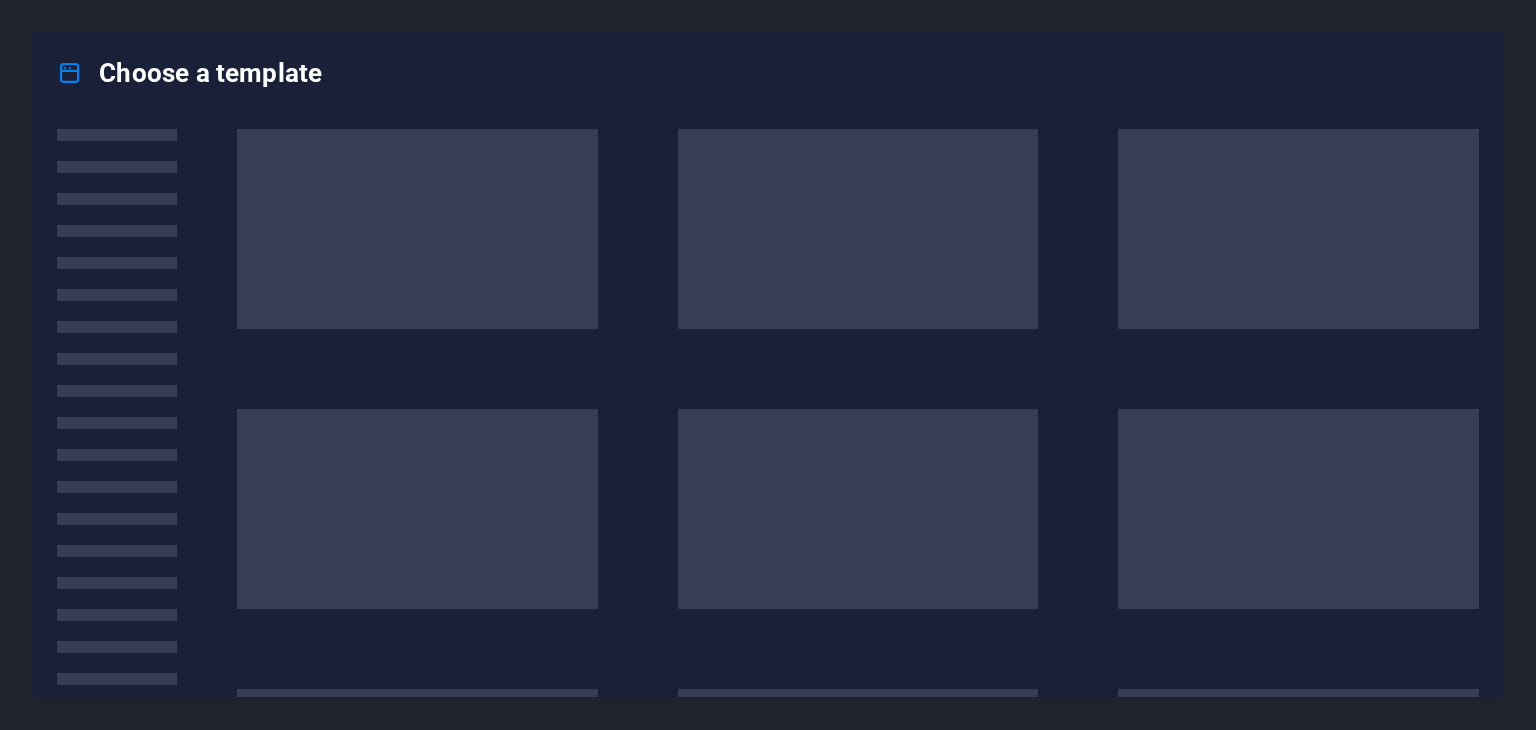 scroll, scrollTop: 0, scrollLeft: 0, axis: both 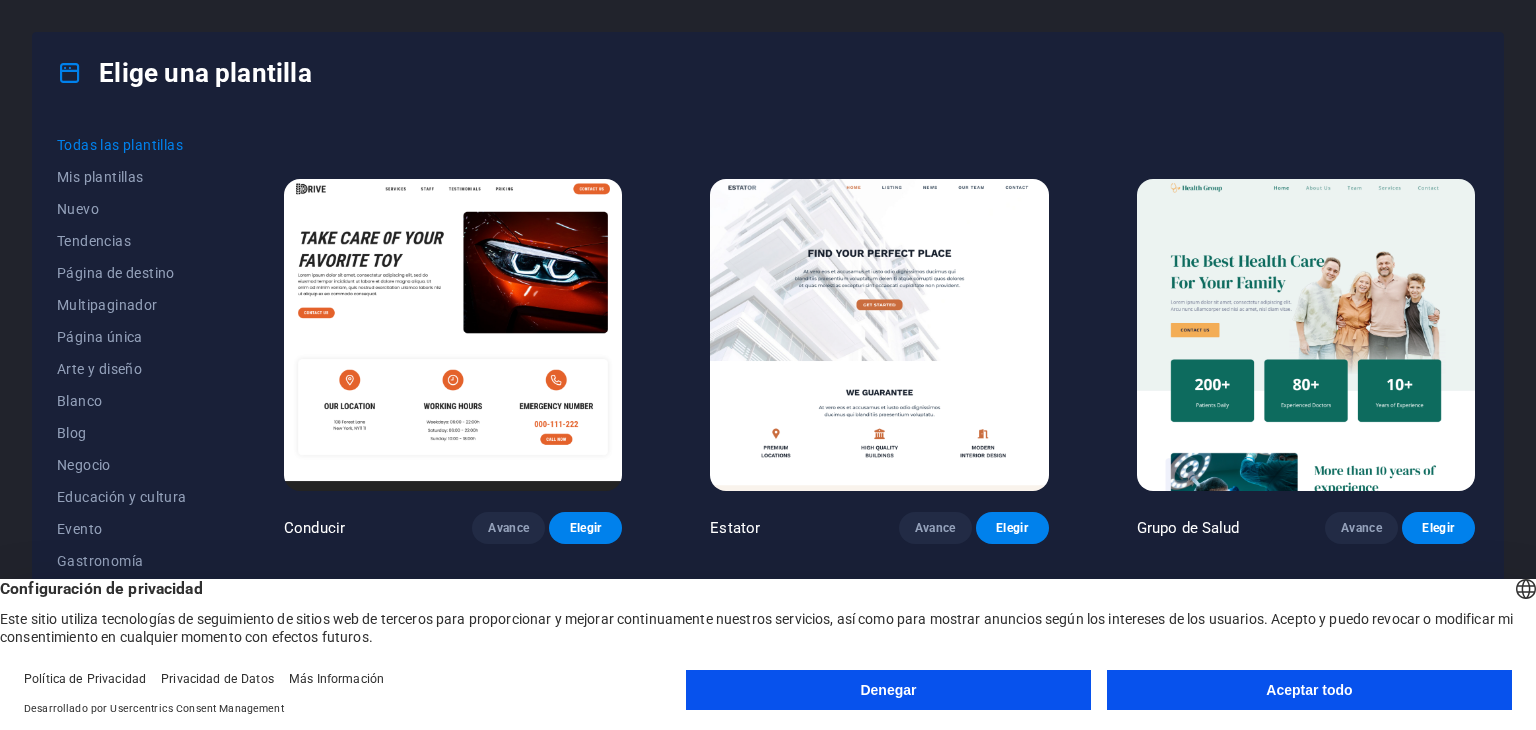 click at bounding box center (879, 335) 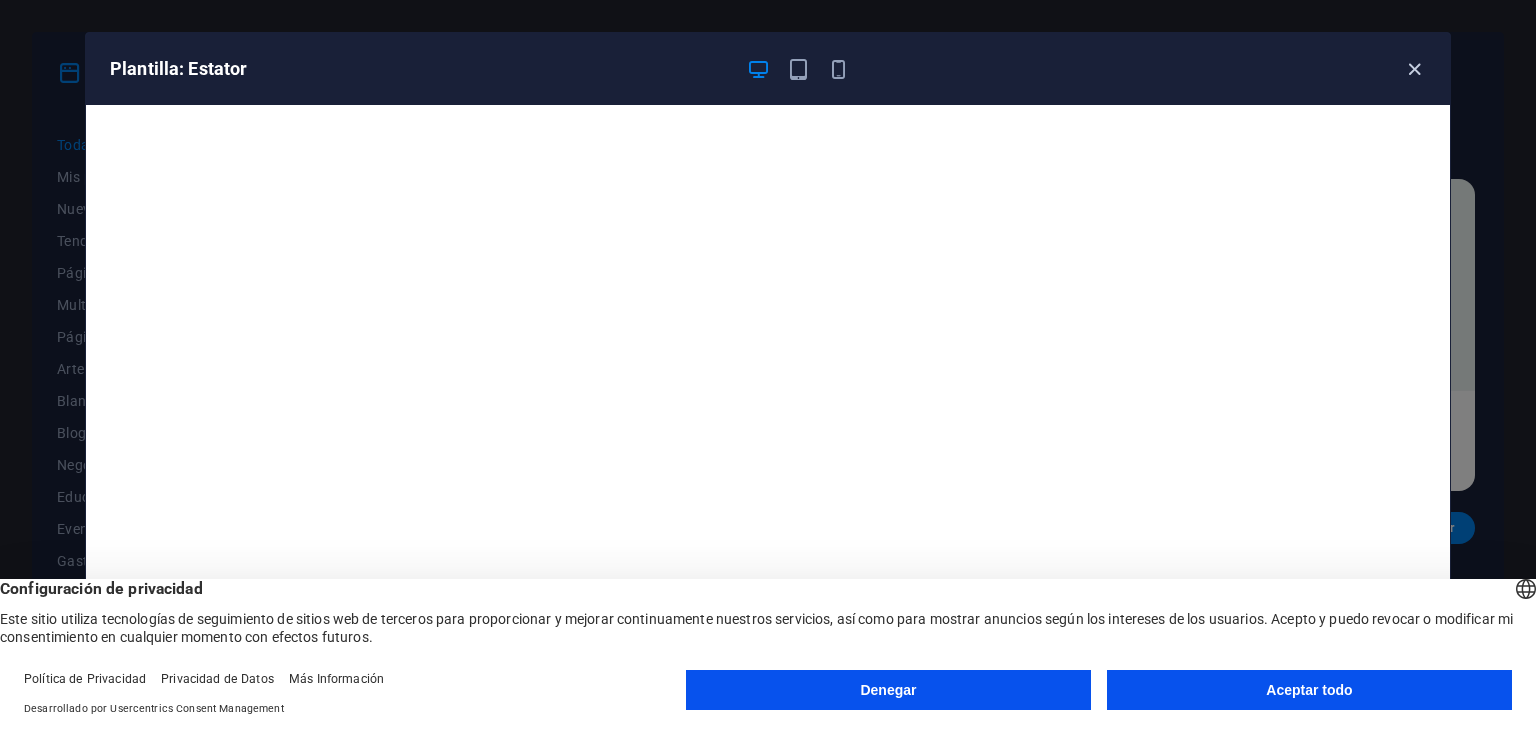 click at bounding box center (1414, 69) 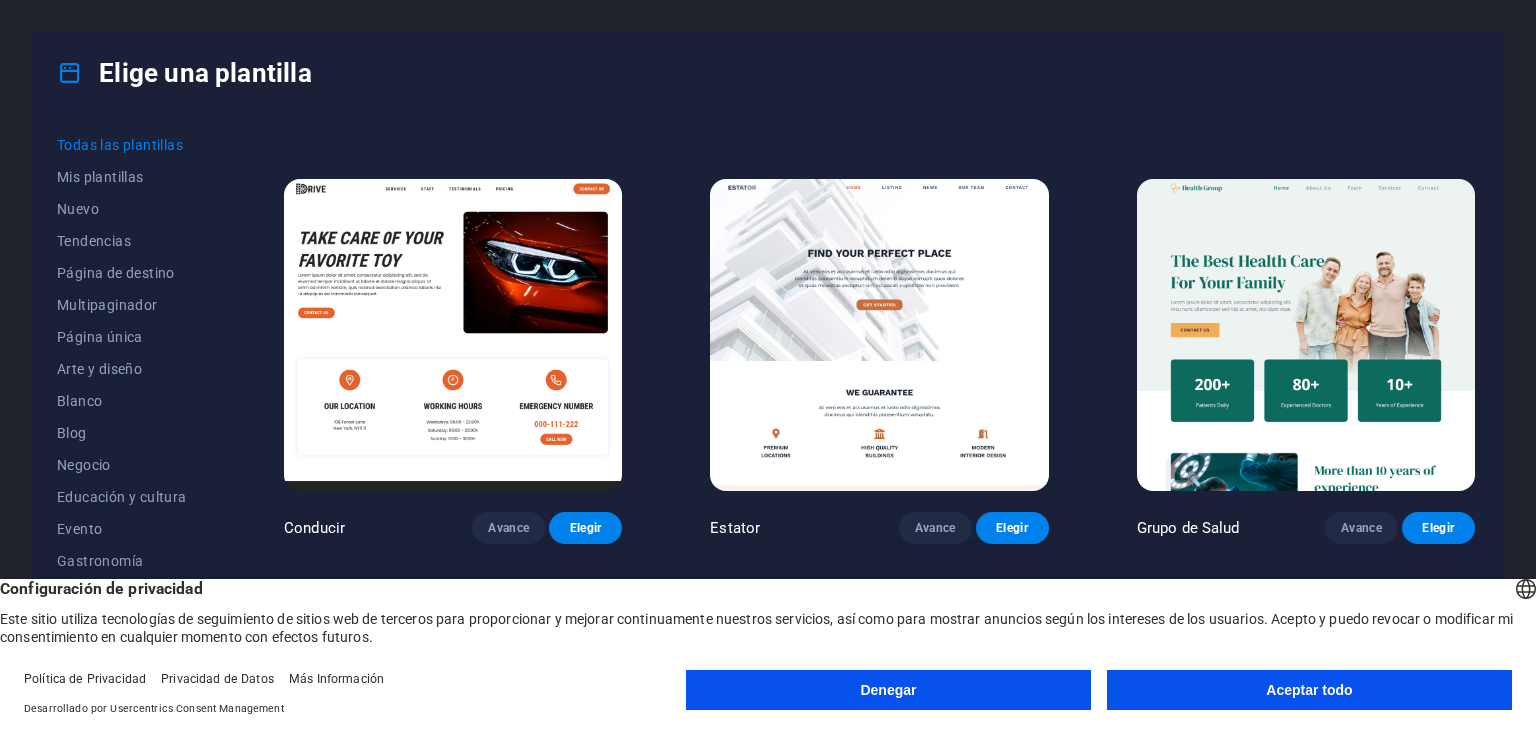 click at bounding box center (879, 335) 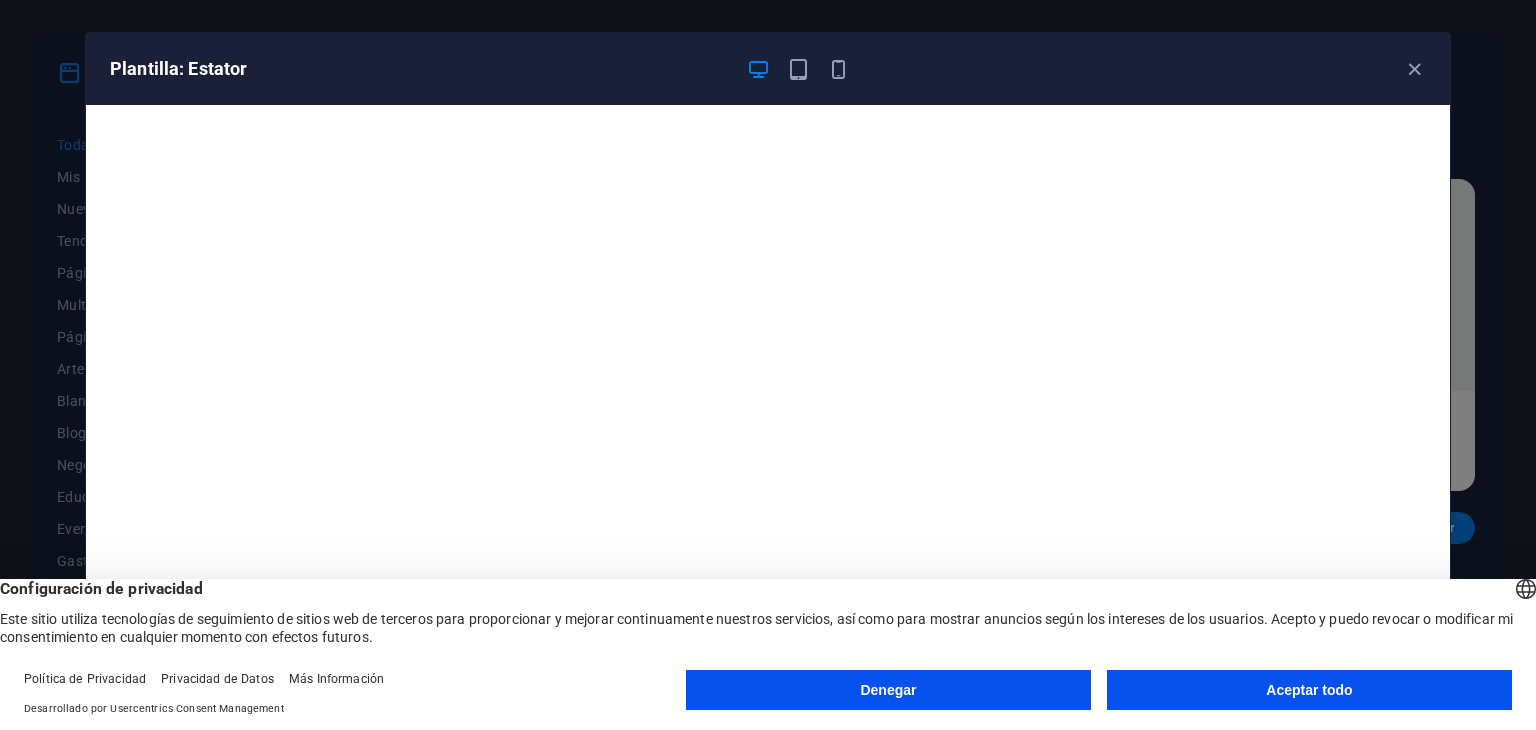 click on "Aceptar todo" at bounding box center [1309, 690] 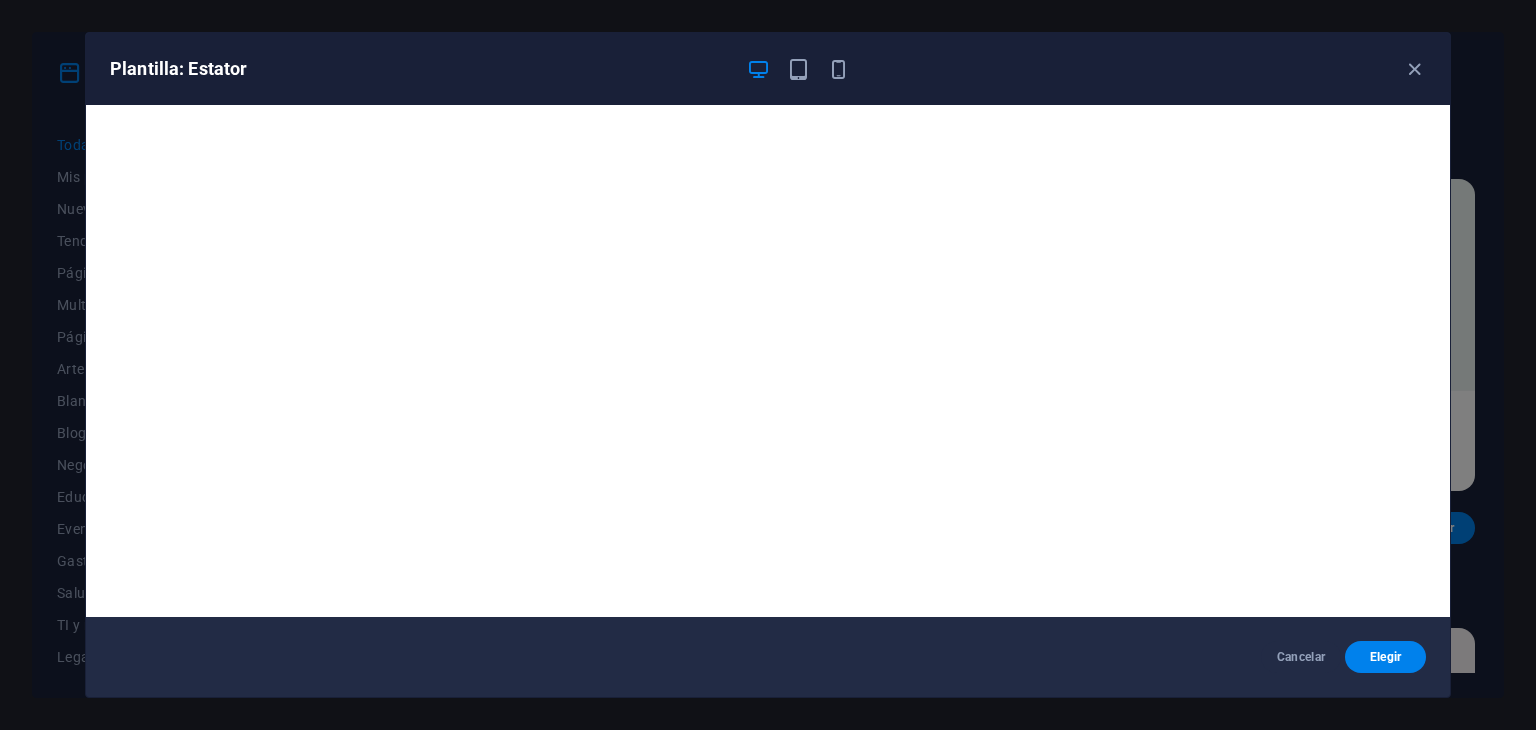 click on "Plantilla: Estator Cancelar Elegir" at bounding box center [768, 365] 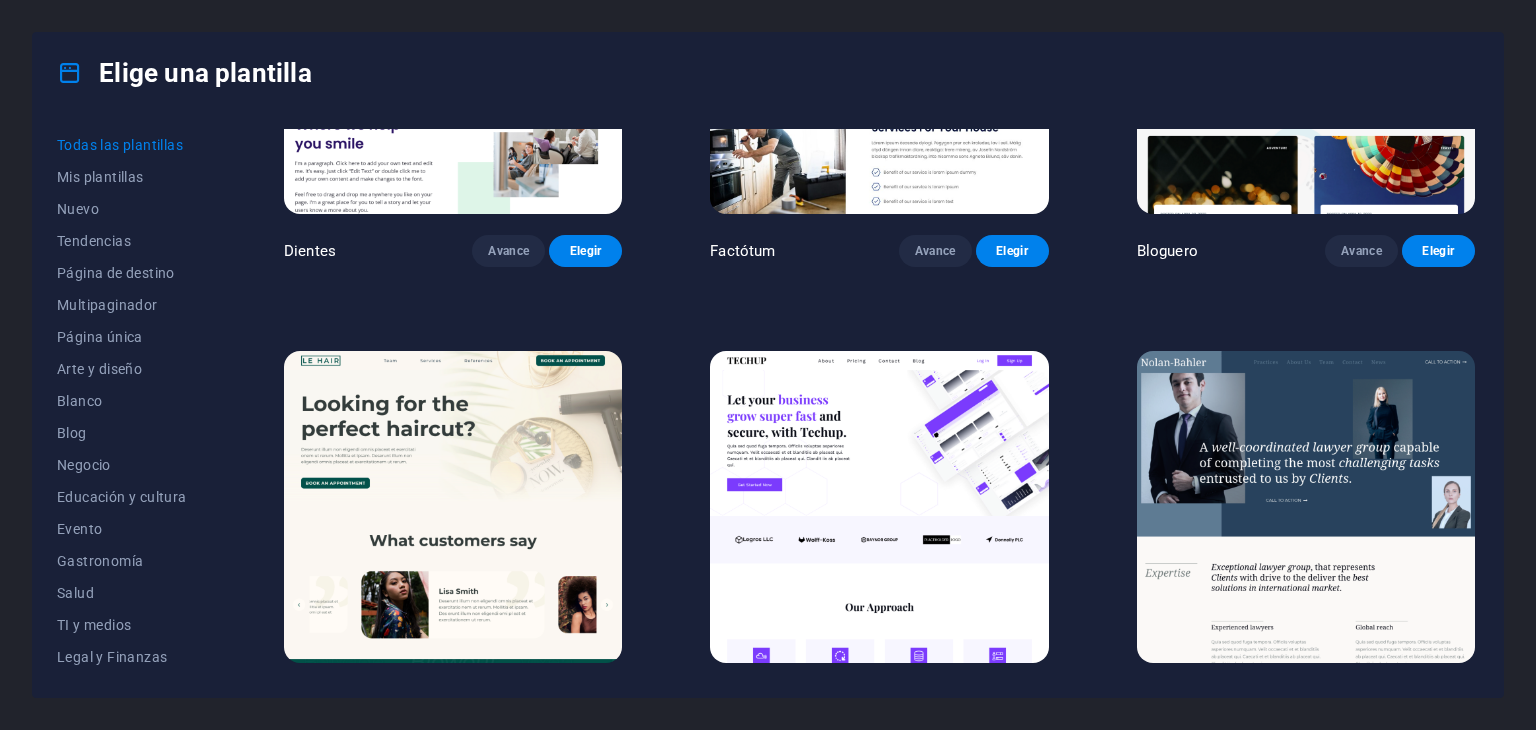 scroll, scrollTop: 6200, scrollLeft: 0, axis: vertical 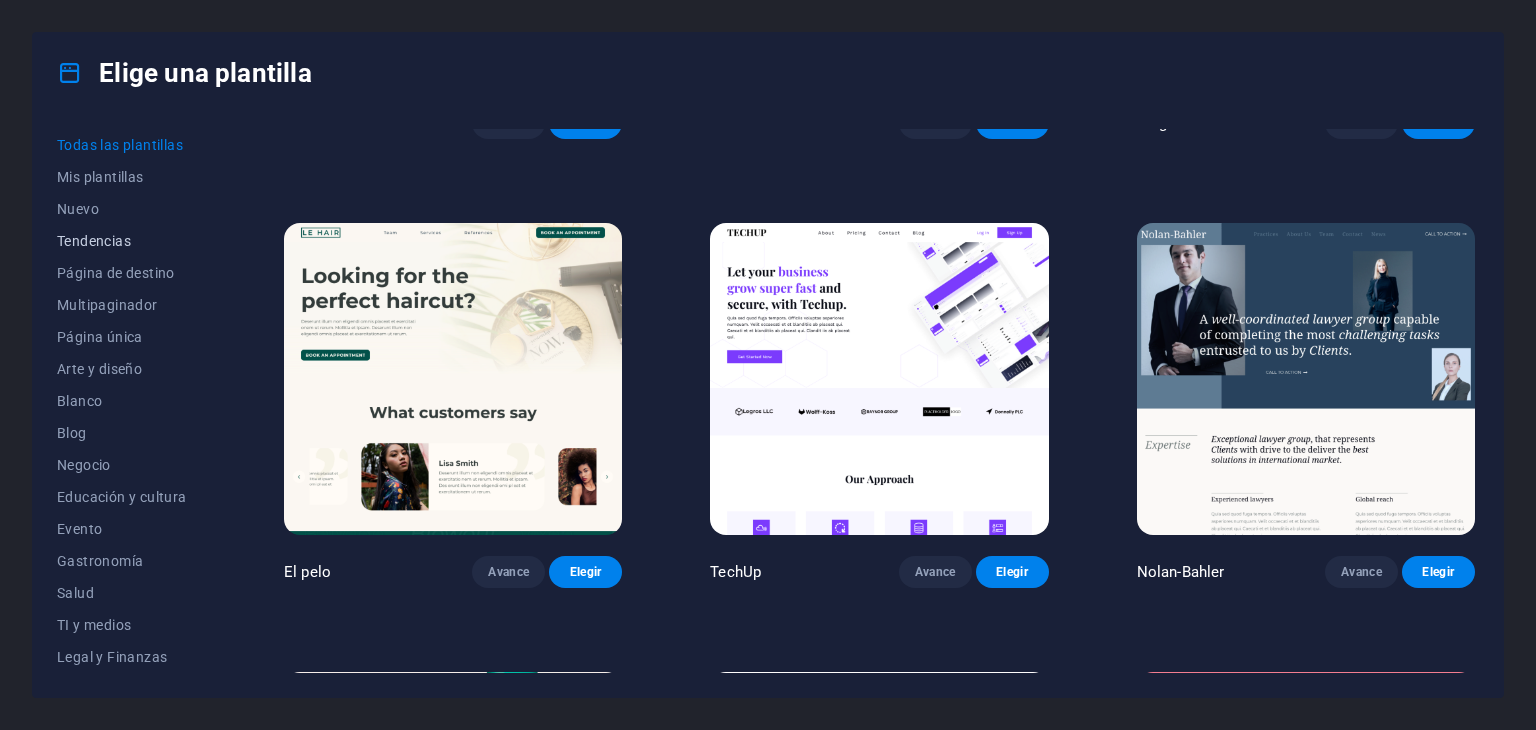click on "Tendencias" at bounding box center [94, 241] 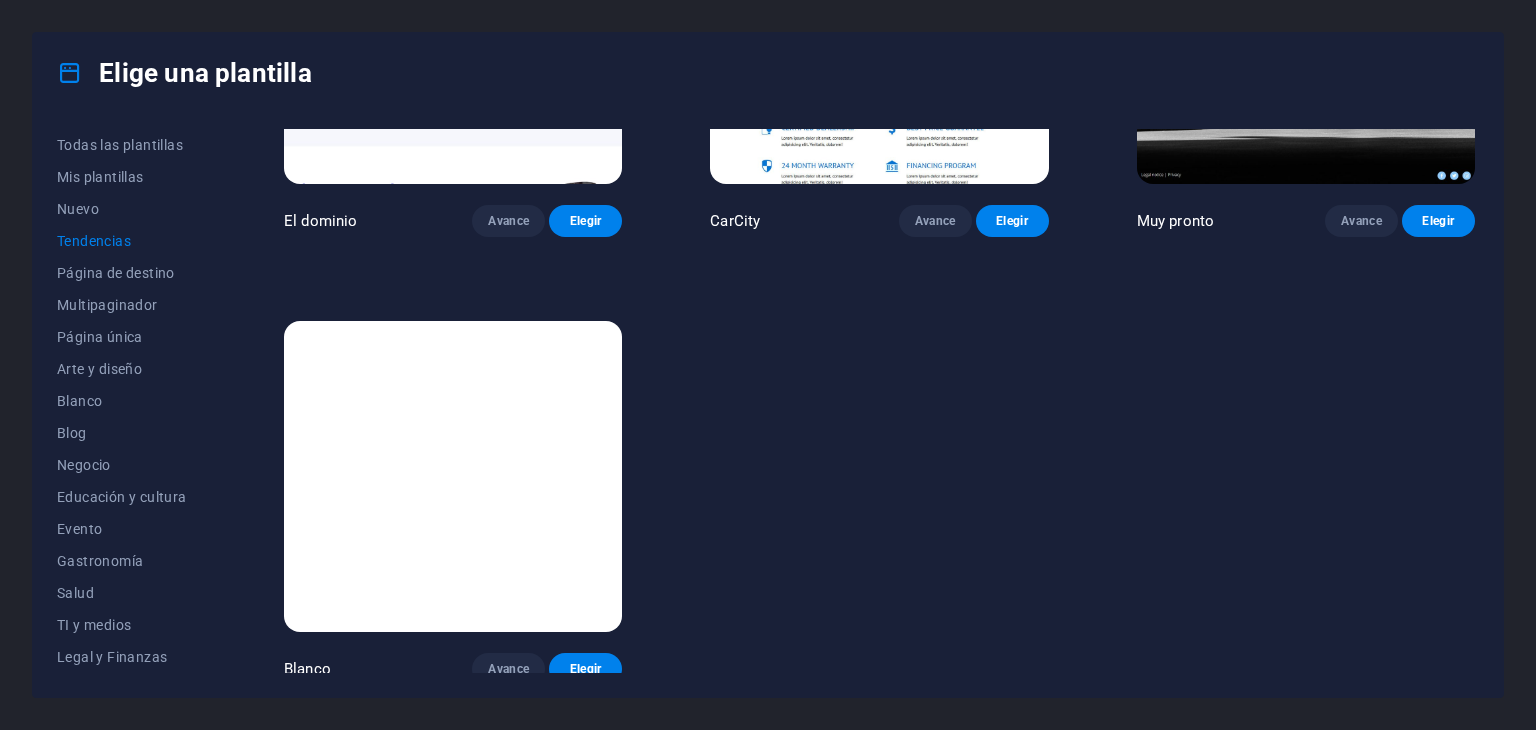 scroll, scrollTop: 2058, scrollLeft: 0, axis: vertical 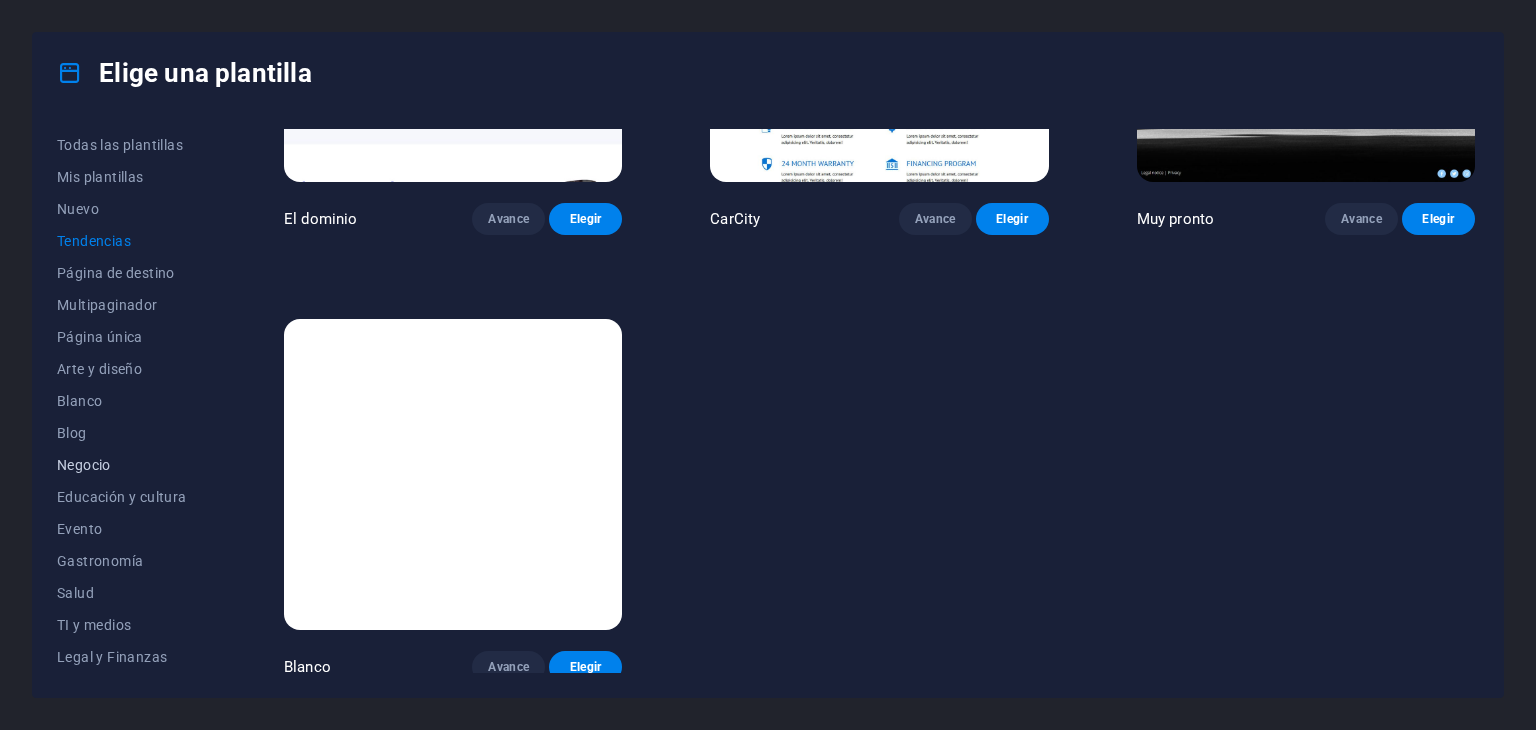 click on "Negocio" at bounding box center (84, 465) 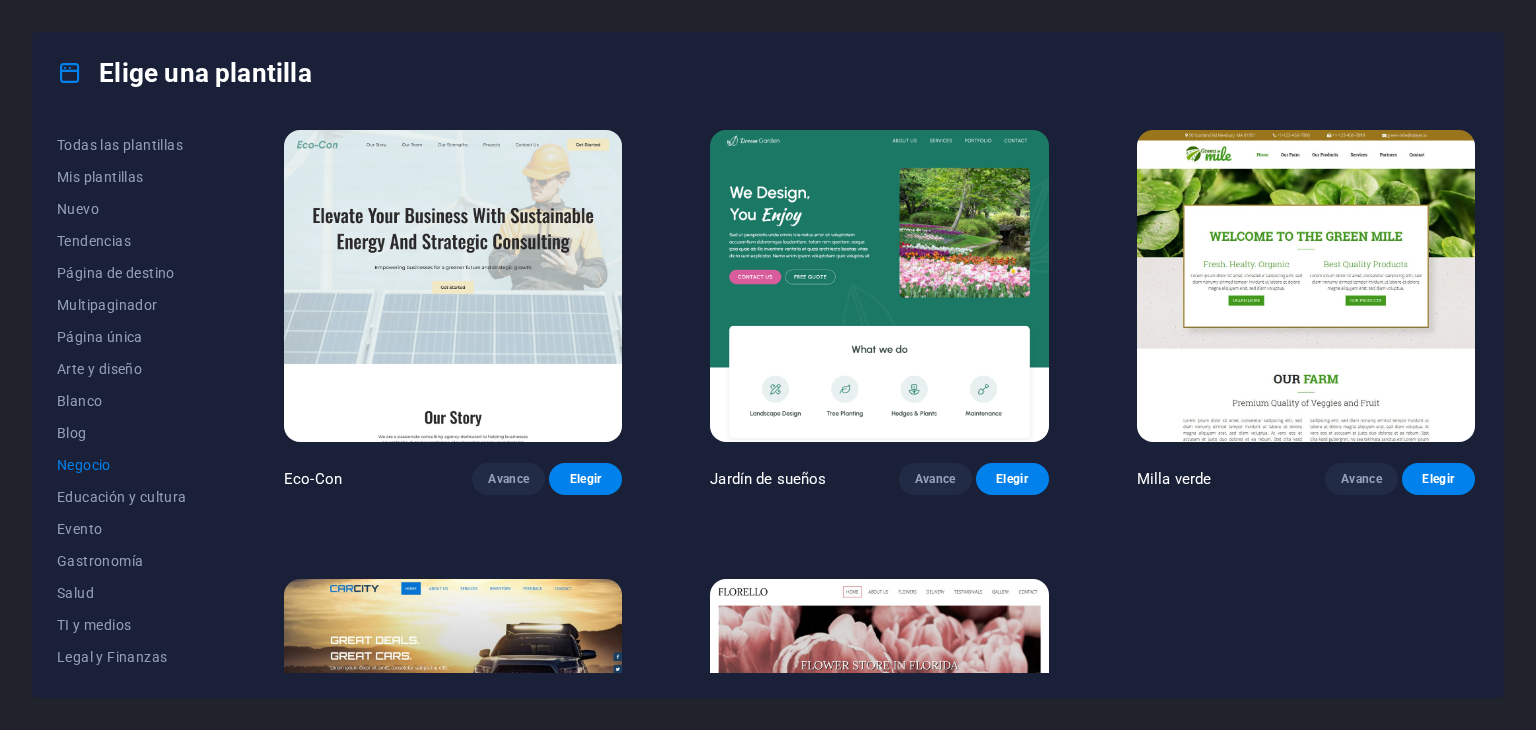 scroll, scrollTop: 0, scrollLeft: 0, axis: both 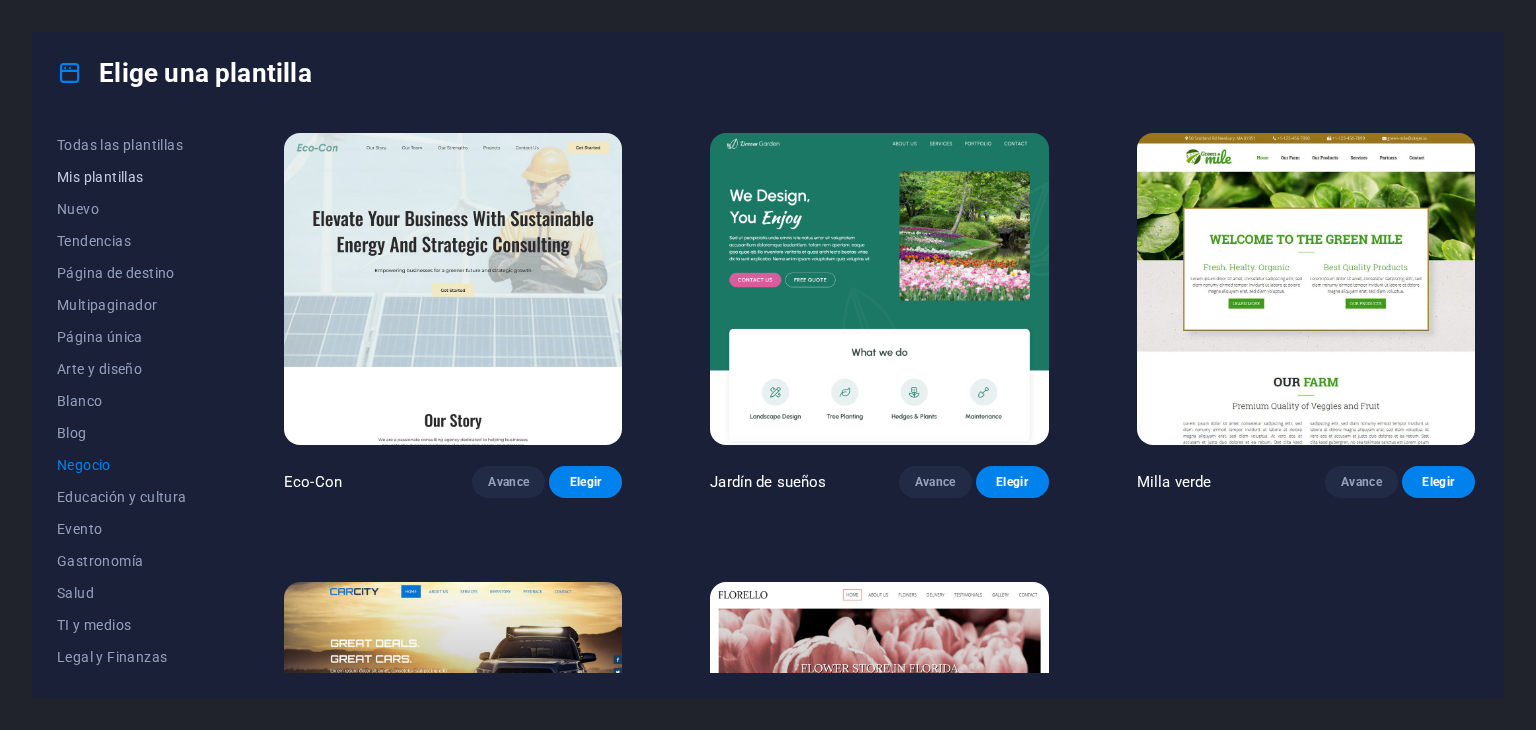 click on "Mis plantillas" at bounding box center [100, 177] 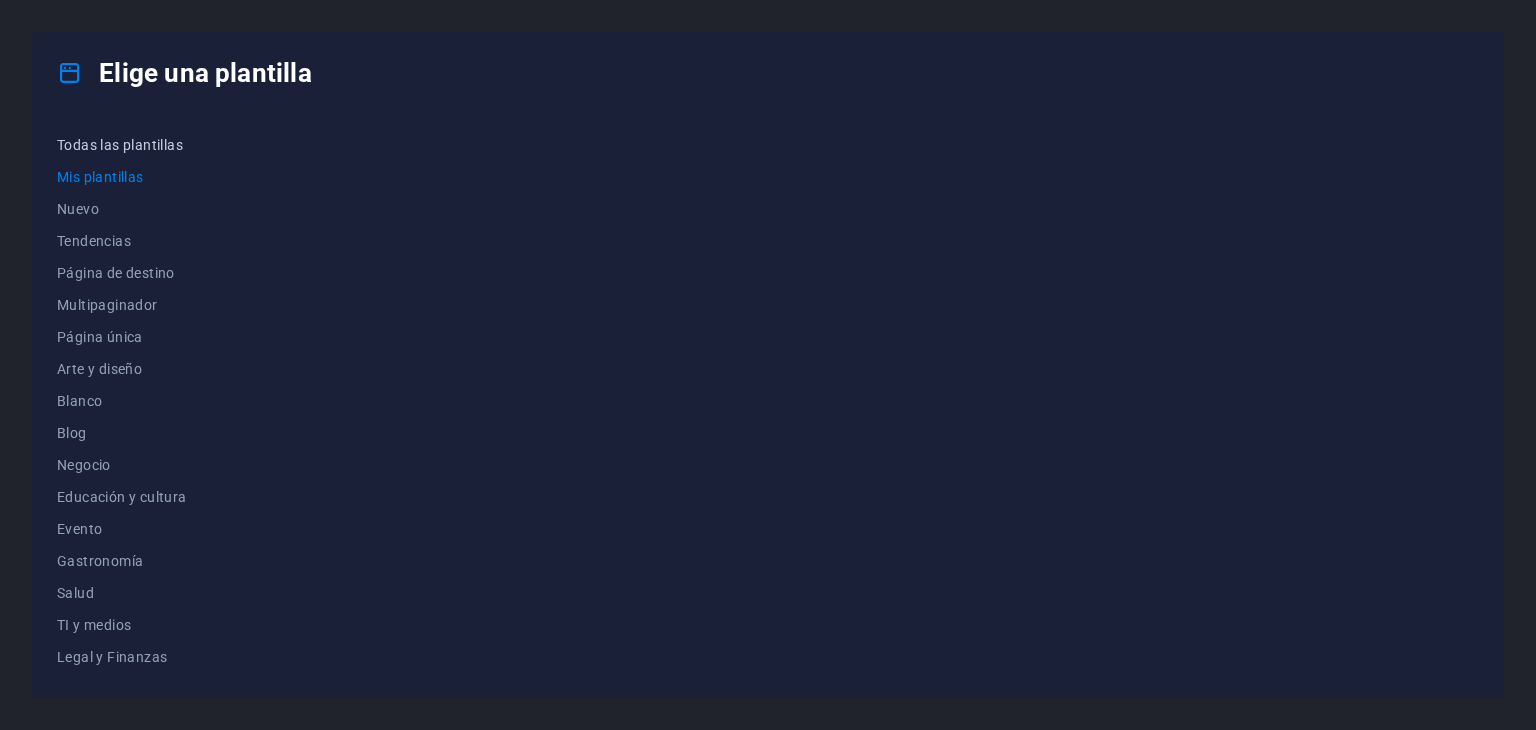 click on "Todas las plantillas" at bounding box center (120, 145) 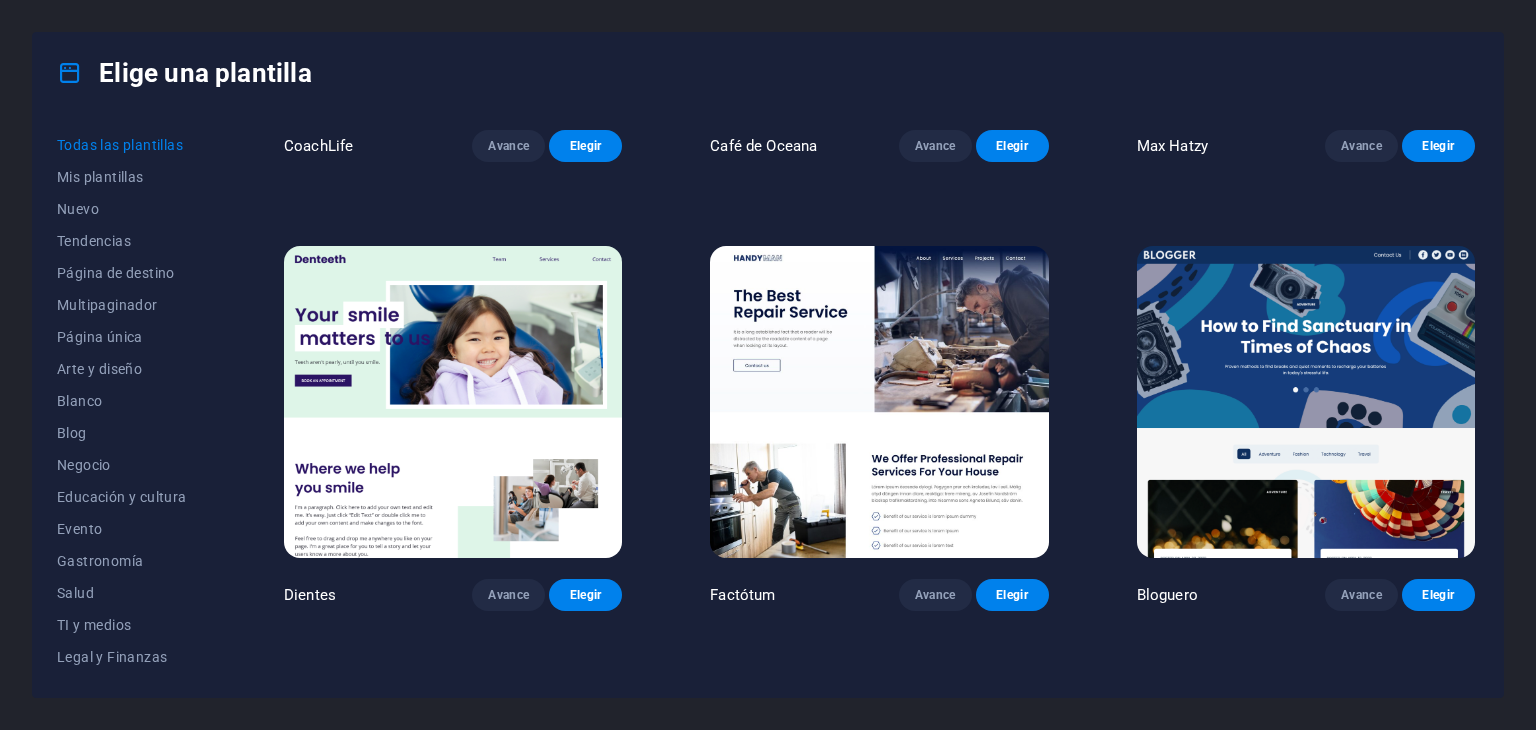 scroll, scrollTop: 5800, scrollLeft: 0, axis: vertical 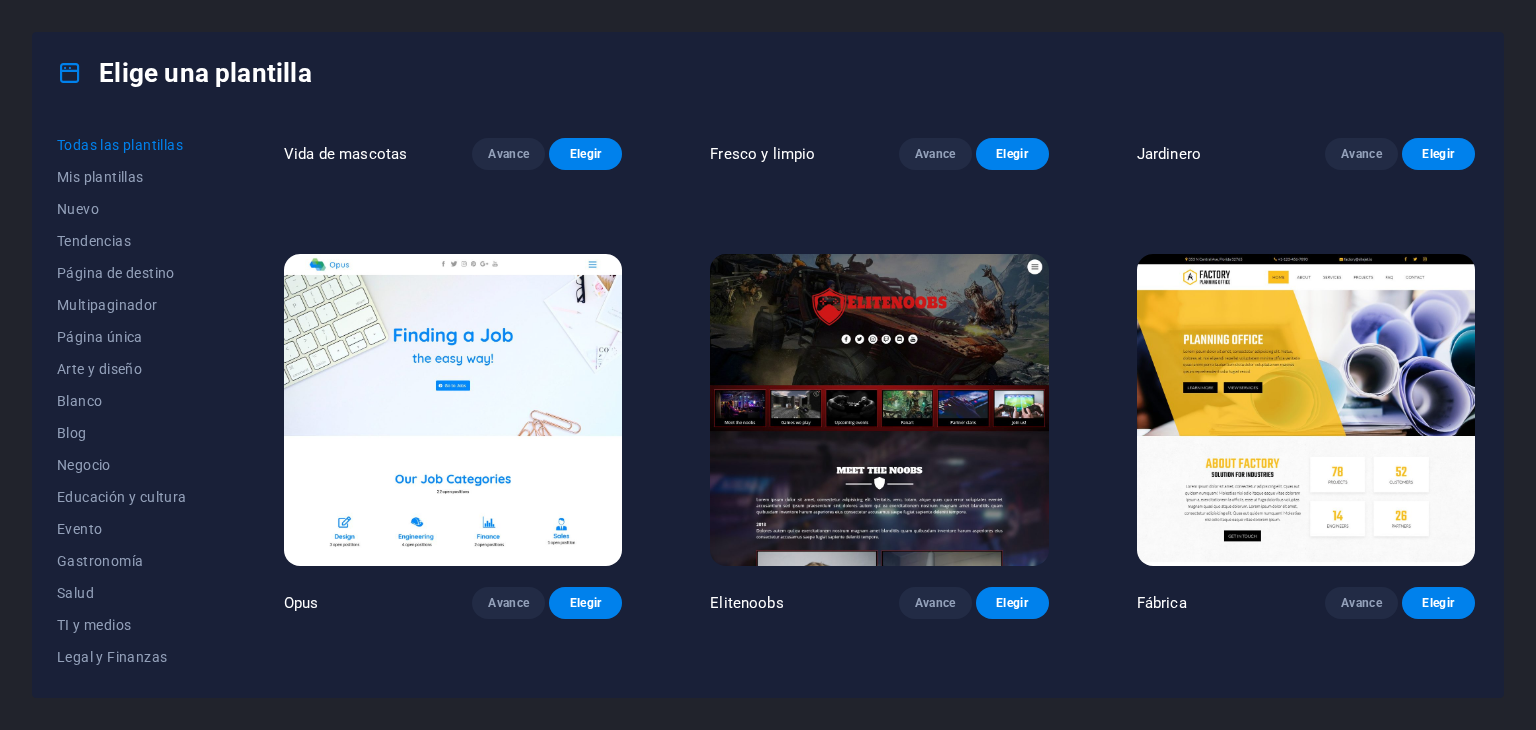 click on "Masa de azúcar Avance Elegir Repararlo Avance Elegir Peoneera Avance Elegir Museo de Arte Avance Elegir Planificador maravilloso Avance Elegir Transportable Avance Elegir Ahorro y préstamo Avance Elegir WePaint Avance Elegir Eco-Con Avance Elegir Reunión Avance Elegir Ayuda y cuidado Avance Elegir Podcaster Avance Elegir Academix Avance Elegir Gran peluquería Avance Elegir Salud y alimentación Avance Elegir Interiores UrbanNest Avance Elegir Cambio verde Avance Elegir El Templo de la Belleza Avance Elegir WeTrain Avance Elegir Limpiador Avance Elegir Johanna James Avance Elegir Delicioso Avance Elegir Jardín de sueños Avance Elegir LumeDeAqua Avance Elegir Cuidado de mascotas Avance Elegir Espacio seguro Avance Elegir Barra de lluvia de medianoche Avance Elegir Conducir Avance Elegir Estator Avance Elegir Grupo de Salud Avance Elegir Agencia MakeIt Avance Elegir Pasión de viajar Avance Elegir WeSpa Avance Elegir BERLINA Avance Elegir Aparatos electrónicos Avance Elegir Ciencia del café Avance Elegir" at bounding box center (879, -3163) 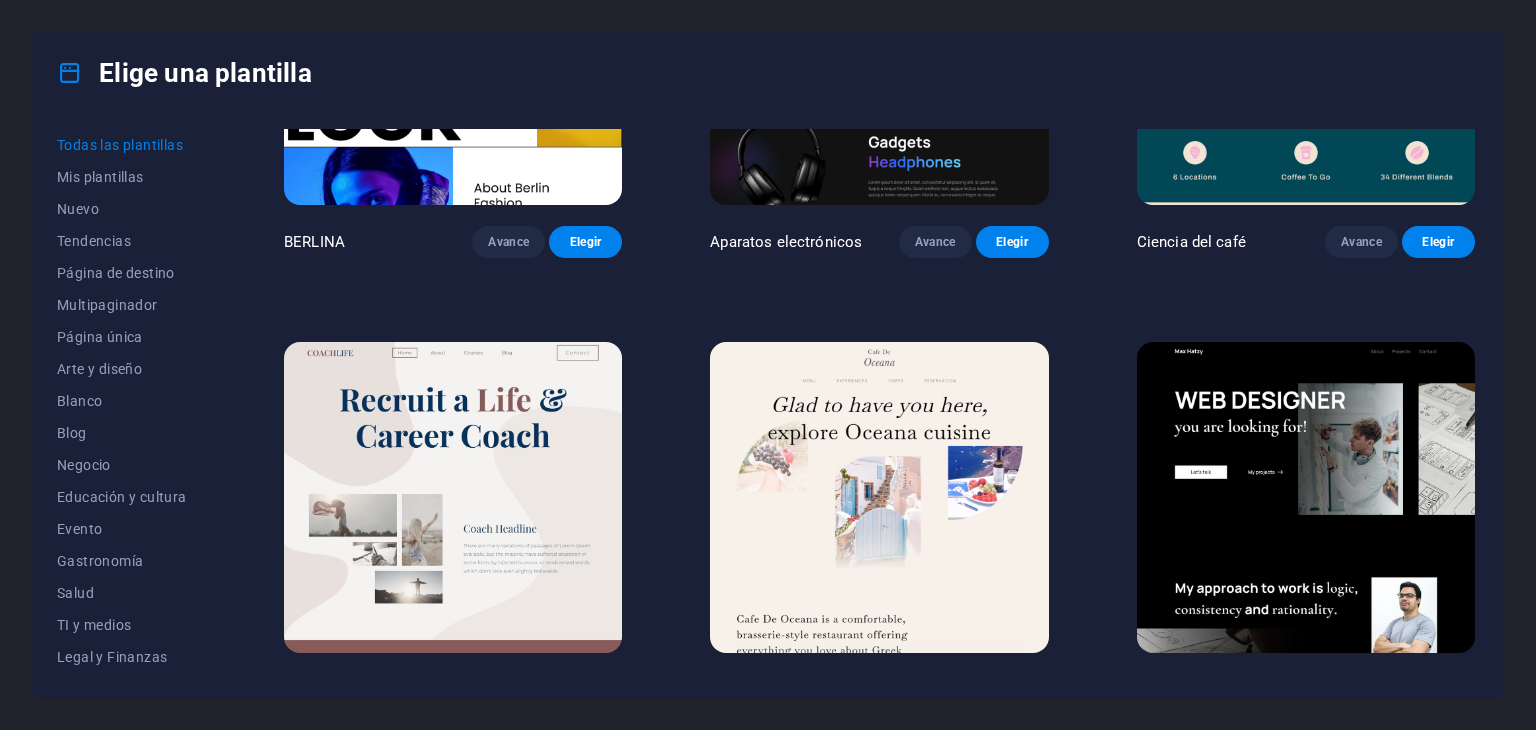 scroll, scrollTop: 5182, scrollLeft: 0, axis: vertical 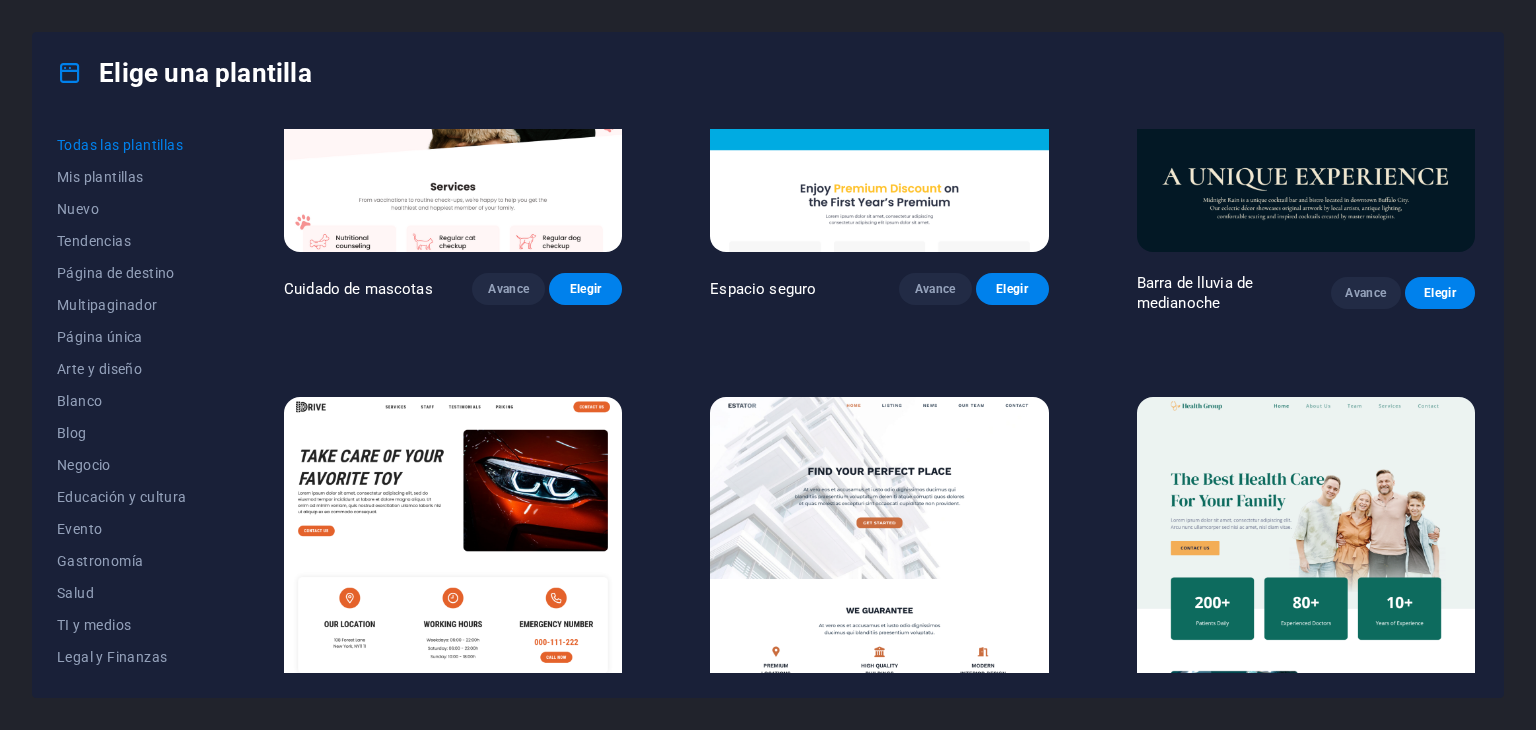 click at bounding box center (879, 553) 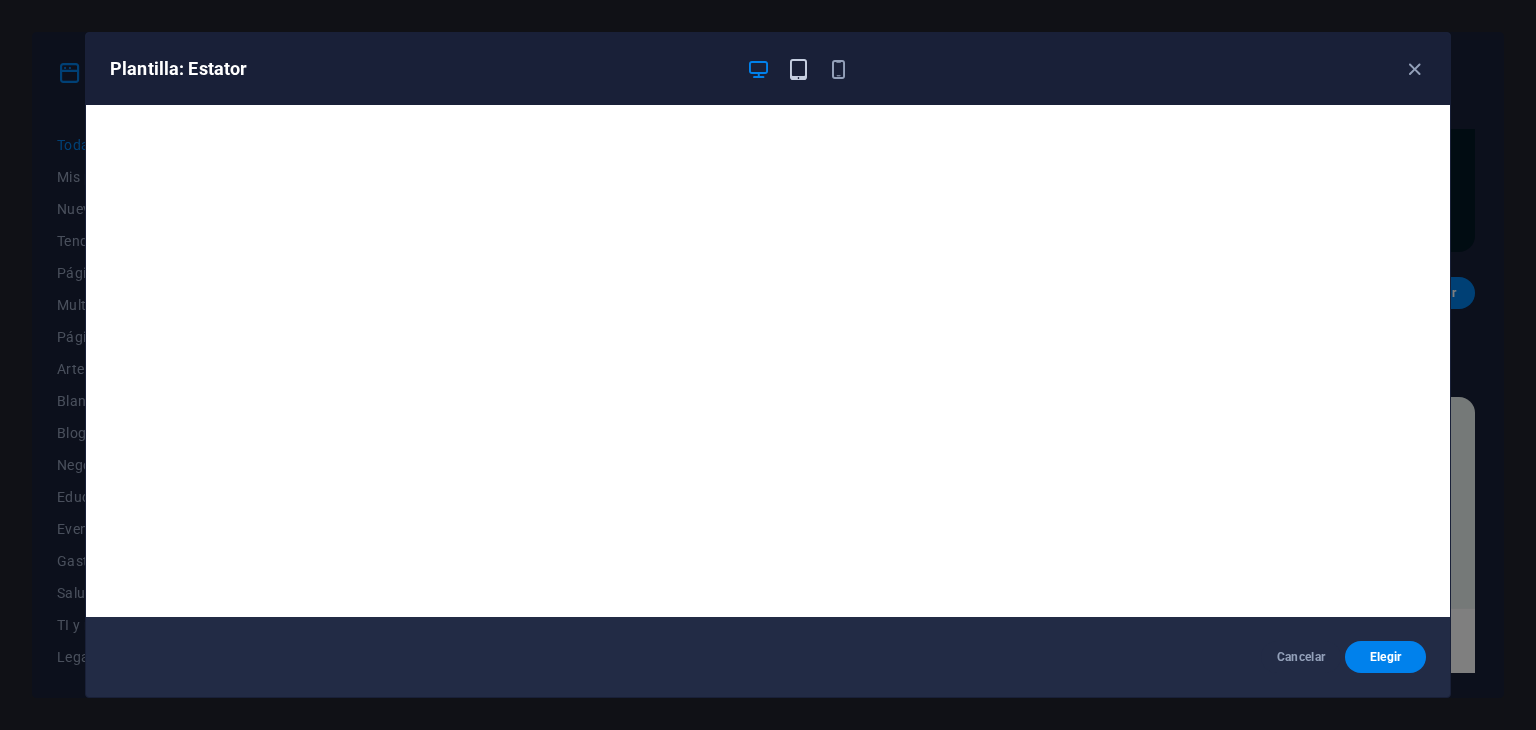 click at bounding box center (798, 69) 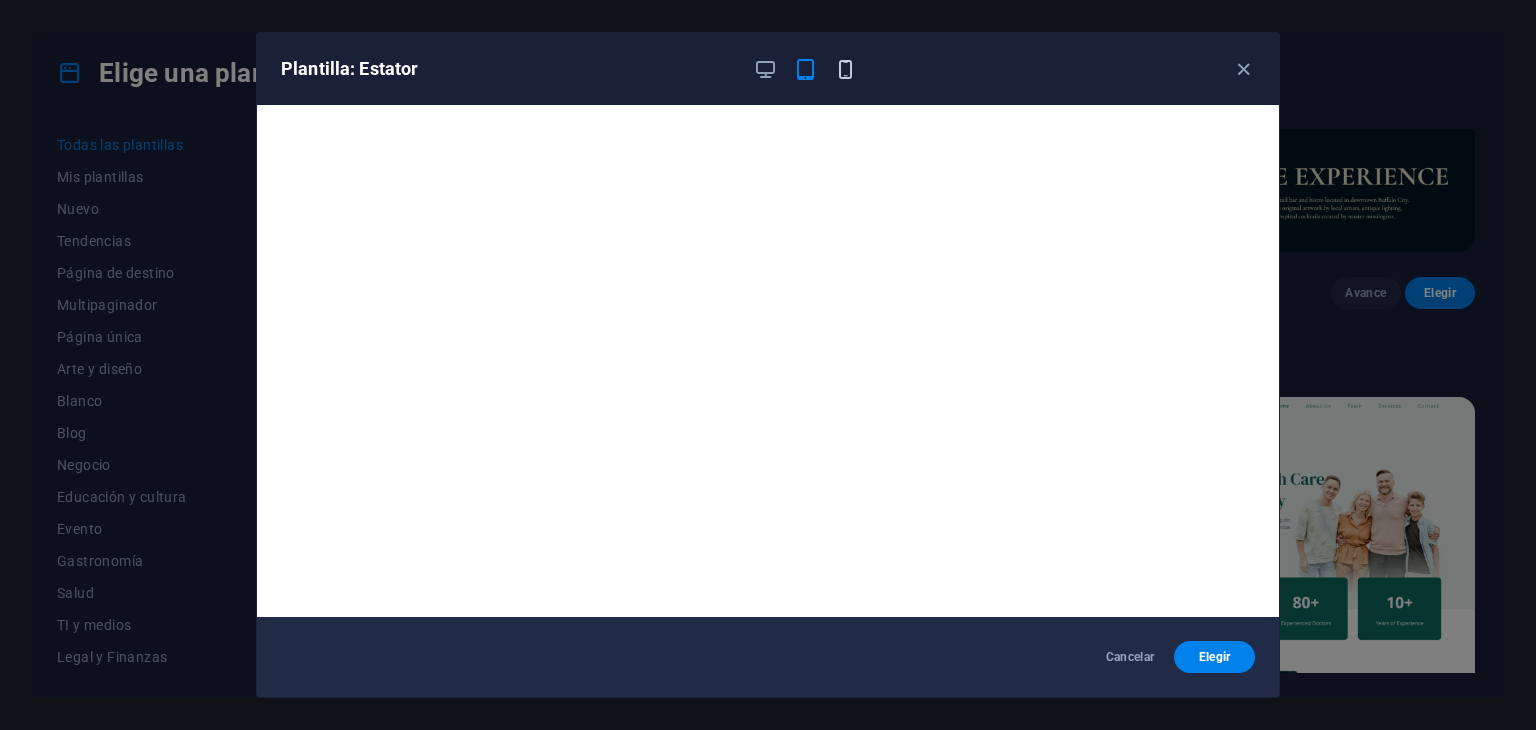 click at bounding box center [845, 69] 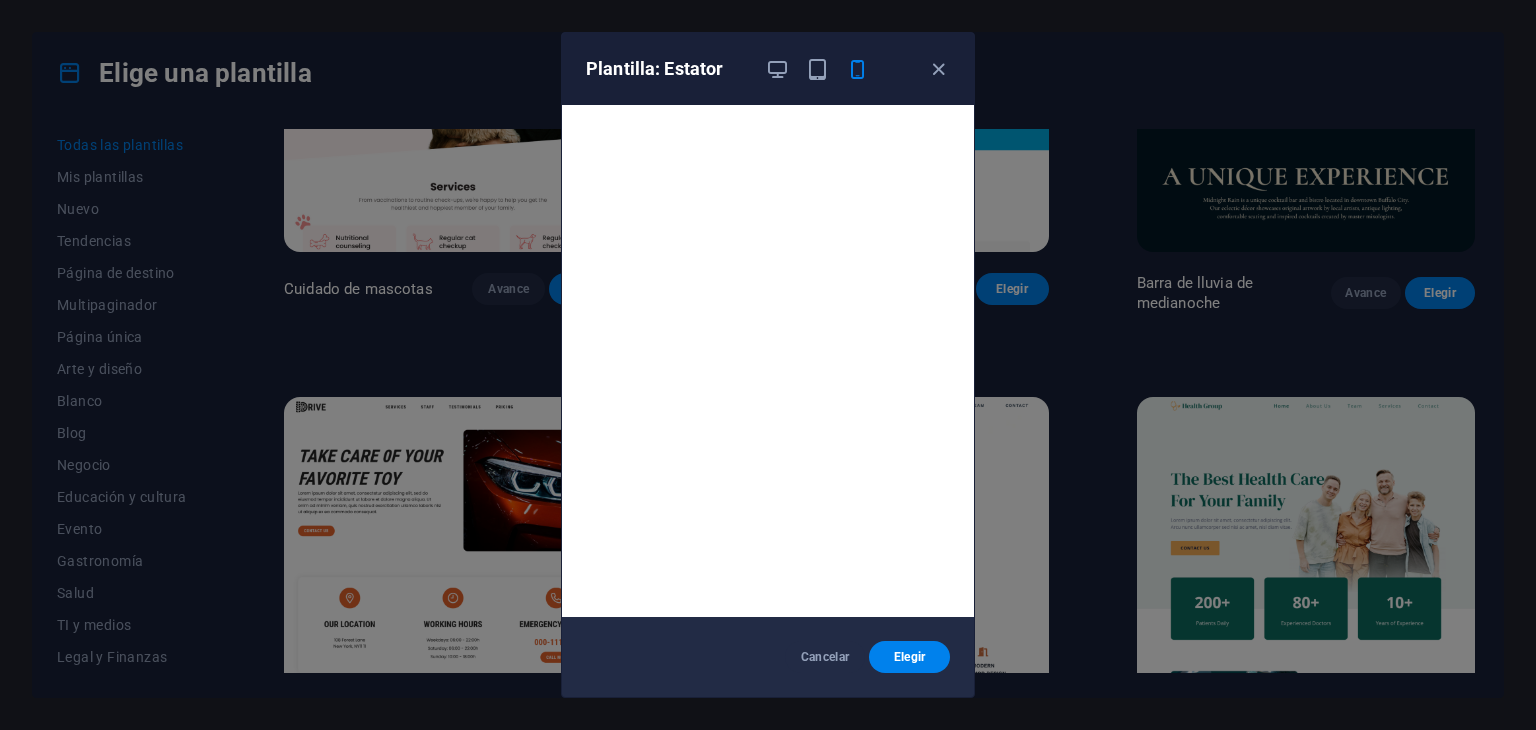 click on "Plantilla: Estator" at bounding box center [768, 69] 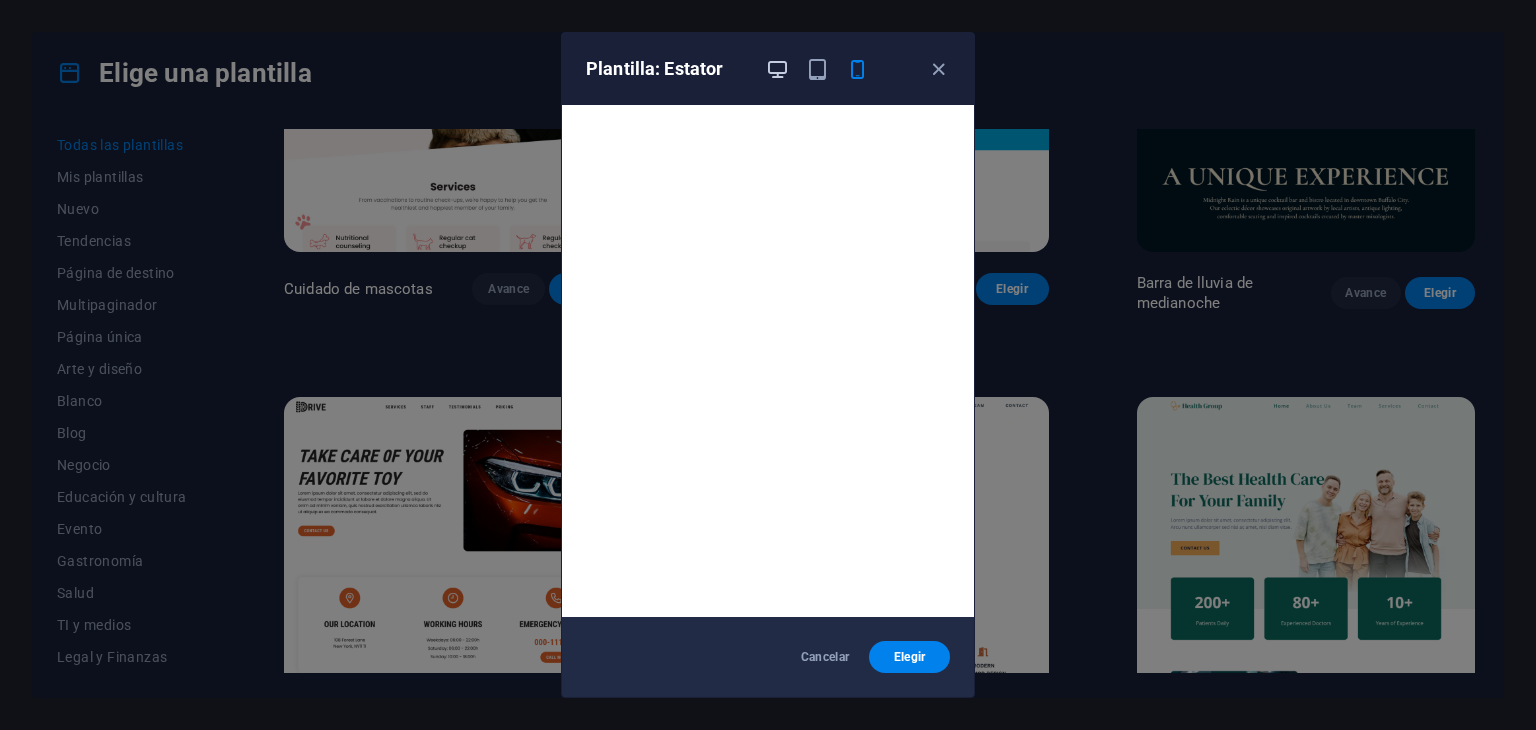 click at bounding box center (777, 69) 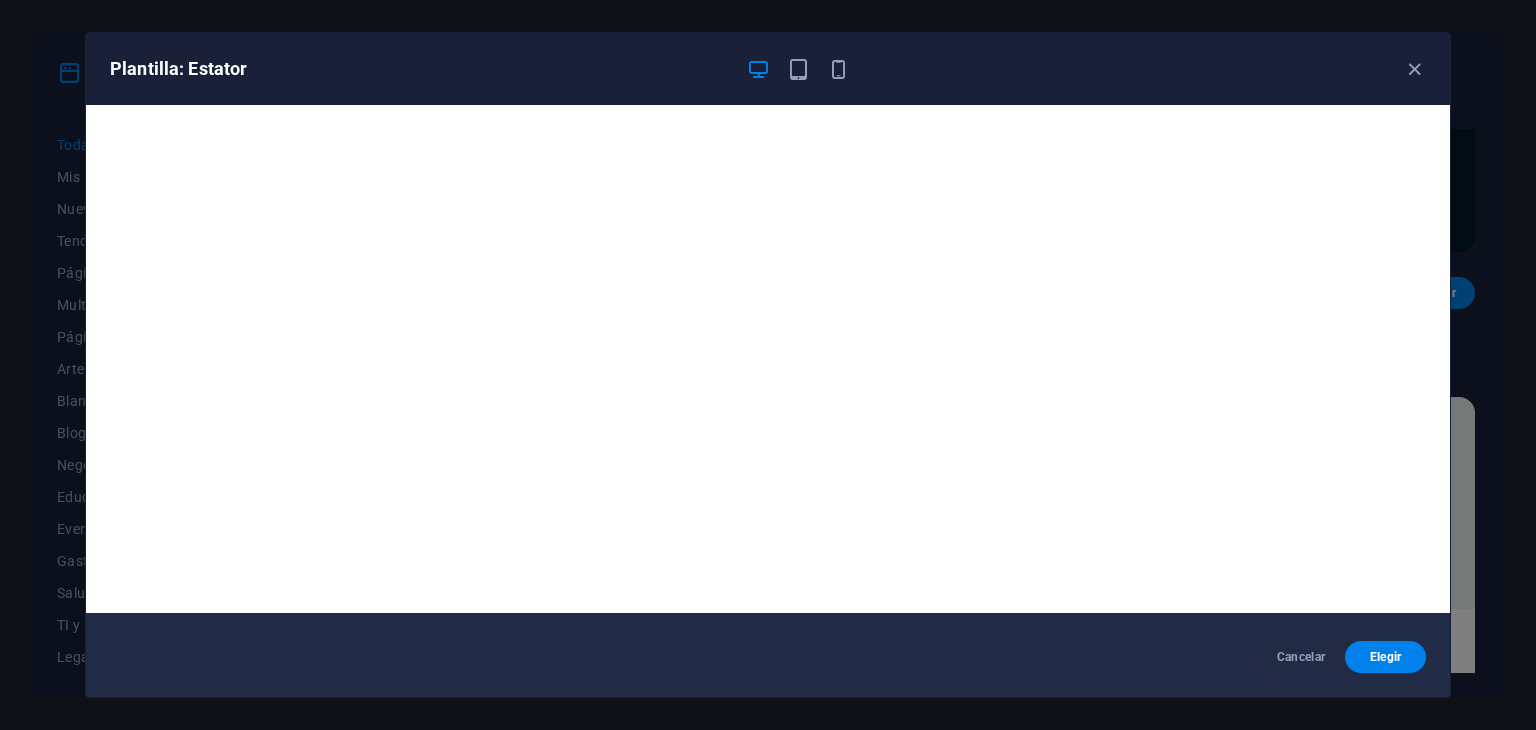 scroll, scrollTop: 5, scrollLeft: 0, axis: vertical 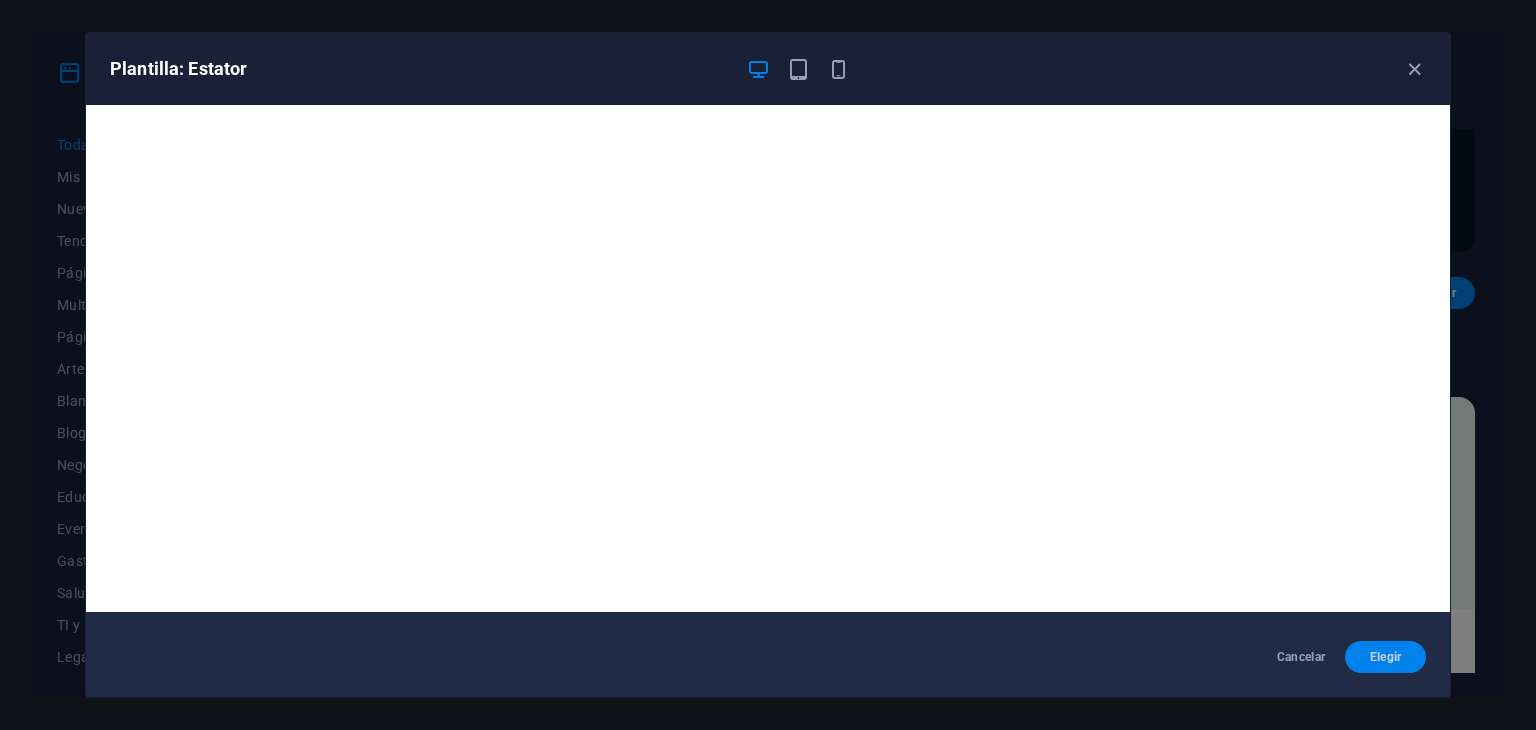 click on "Elegir" at bounding box center [1385, 657] 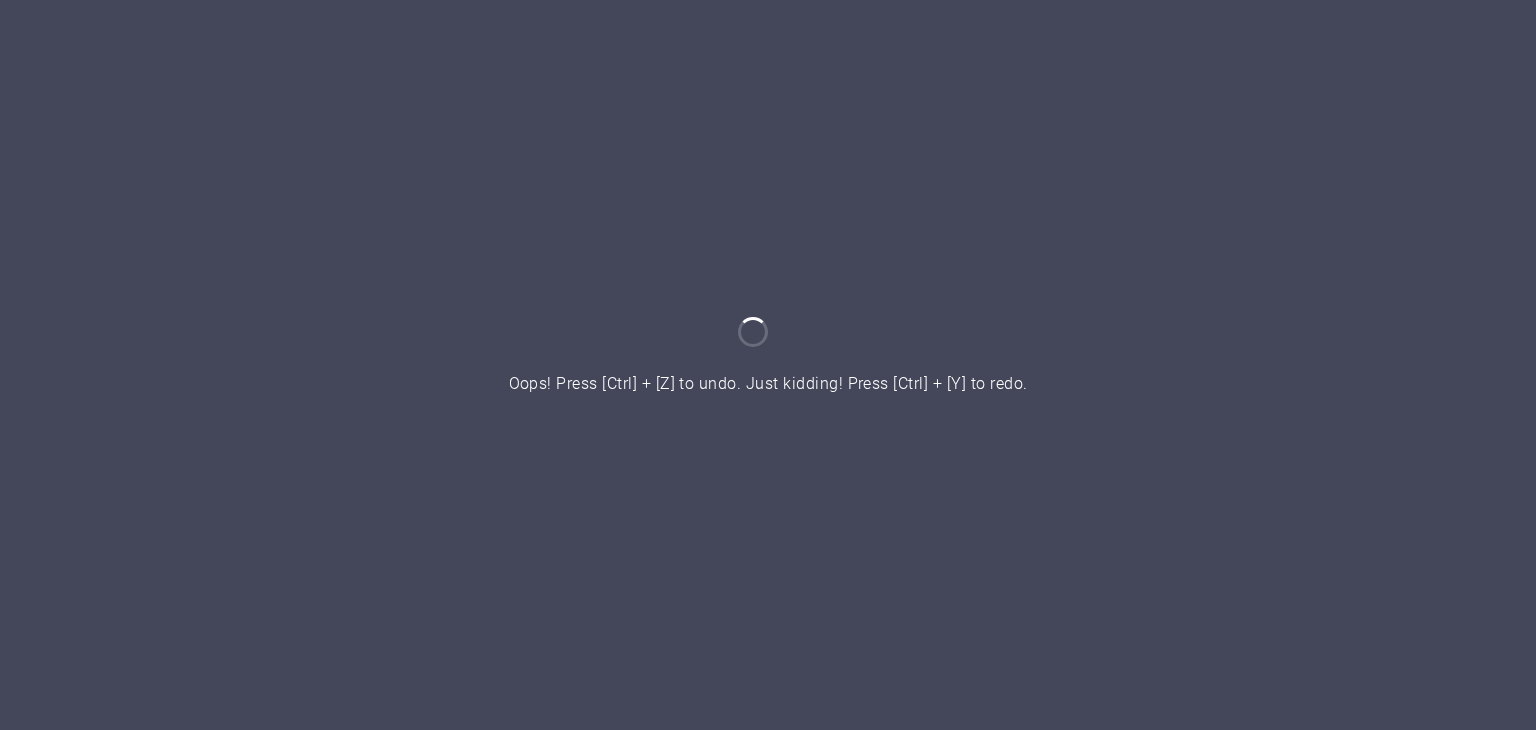 scroll, scrollTop: 0, scrollLeft: 0, axis: both 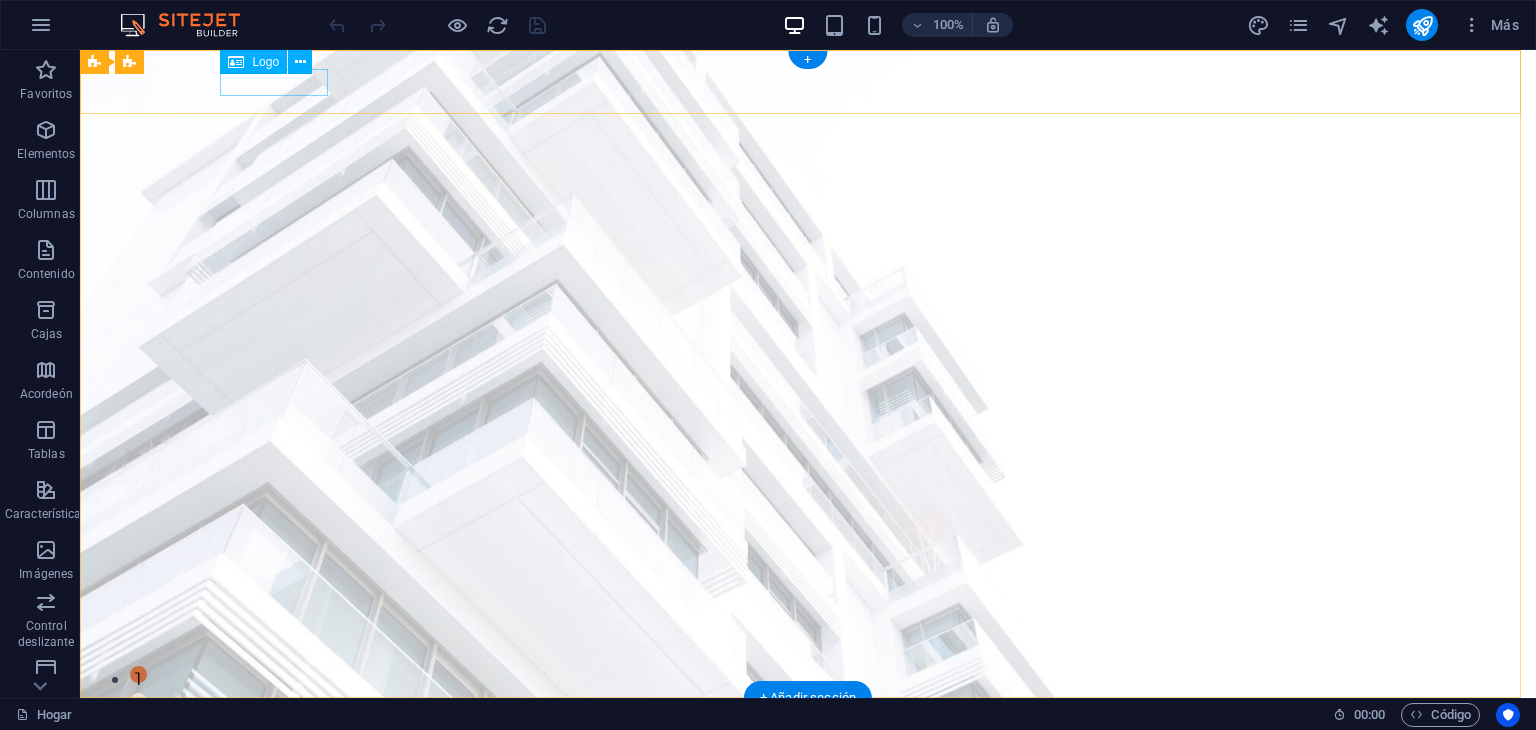 click at bounding box center [808, 727] 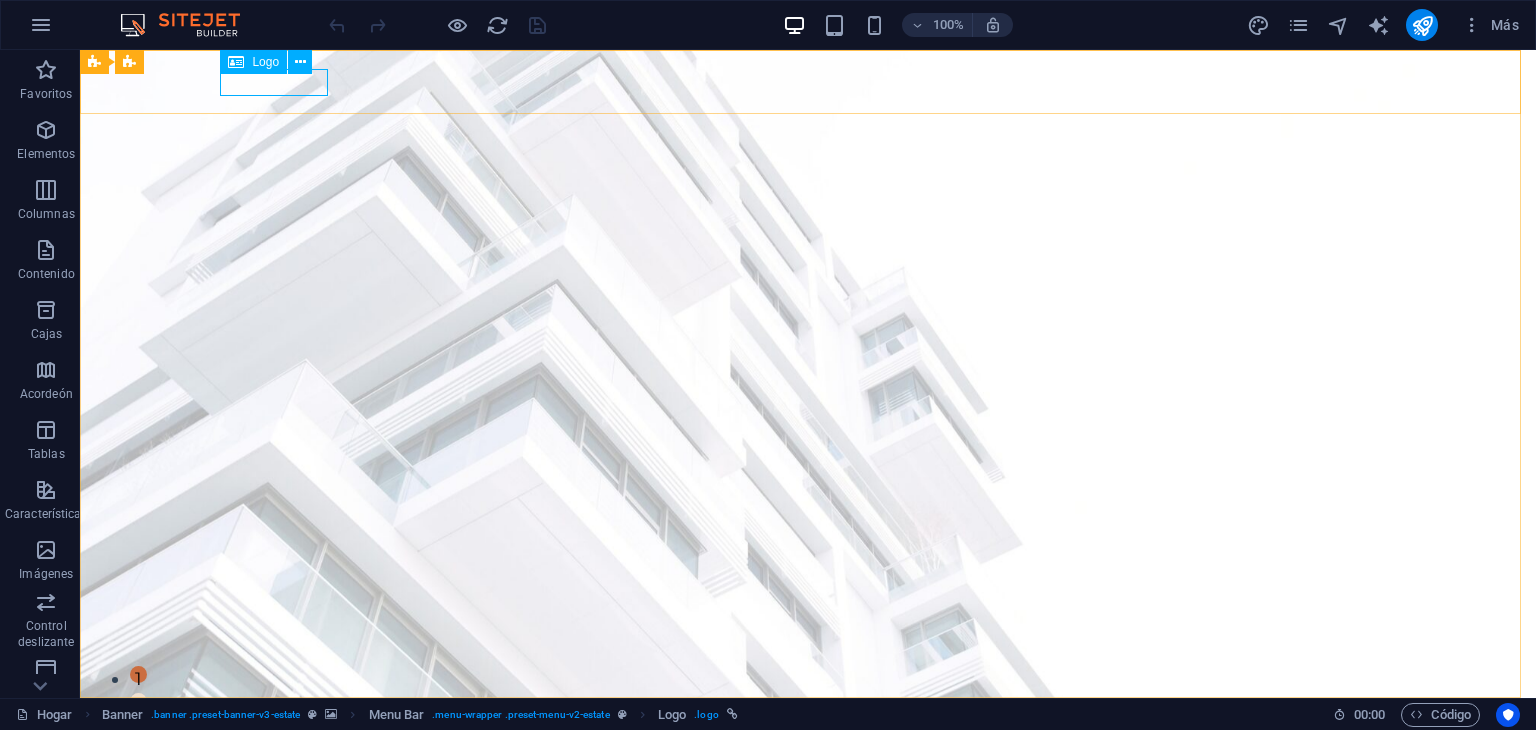 click on "Logo" at bounding box center [265, 62] 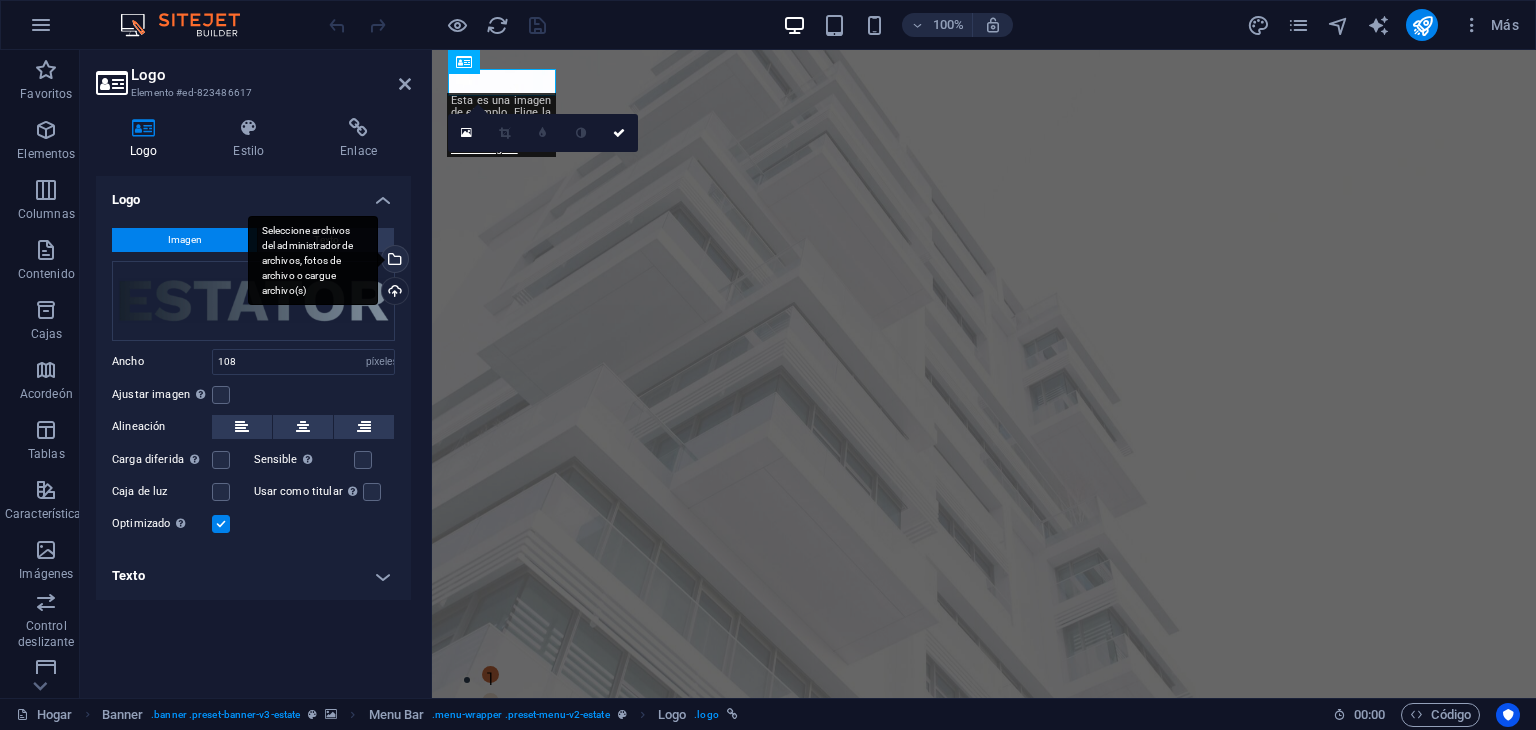 click on "Seleccione archivos del administrador de archivos, fotos de archivo o cargue archivo(s)" at bounding box center (393, 261) 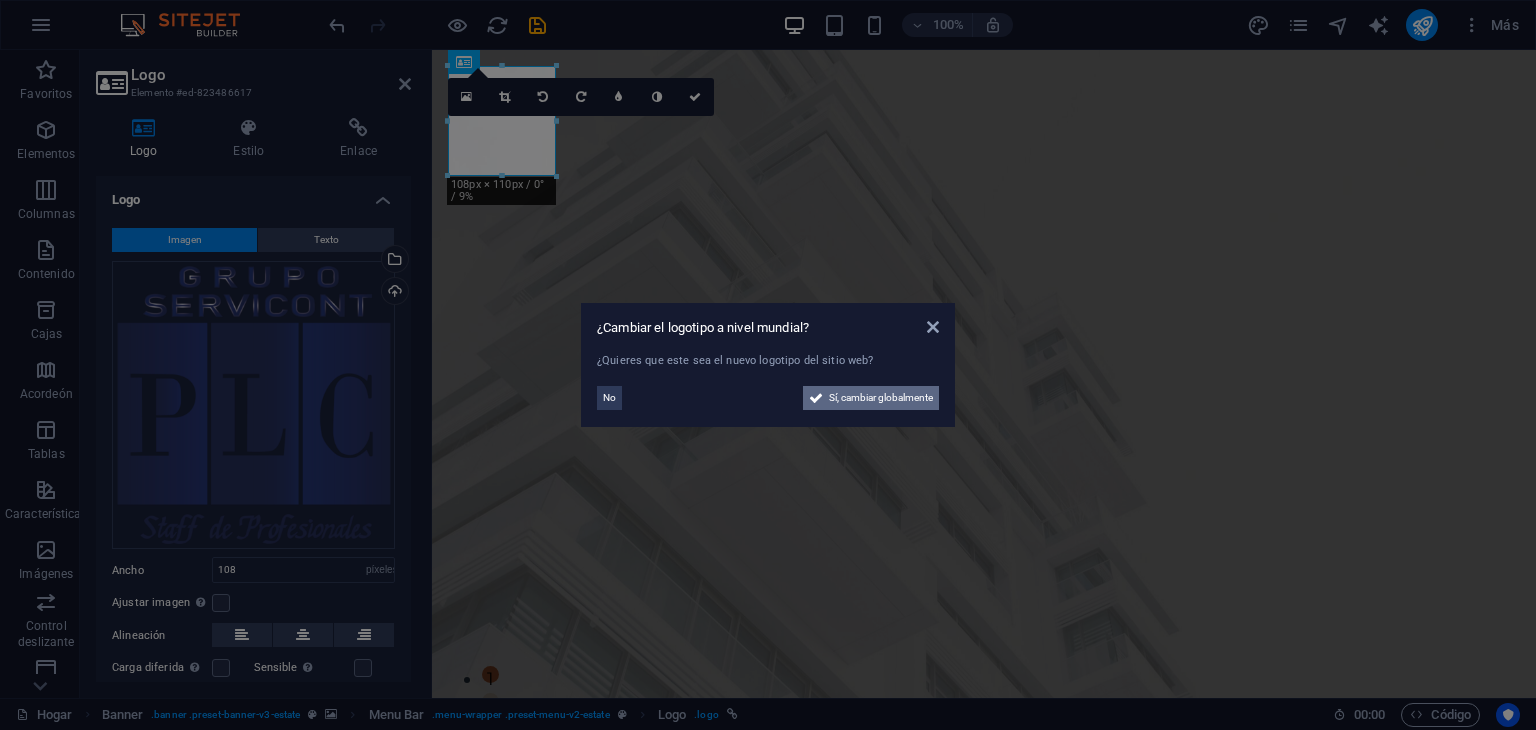 click on "Sí, cambiar globalmente" at bounding box center [881, 397] 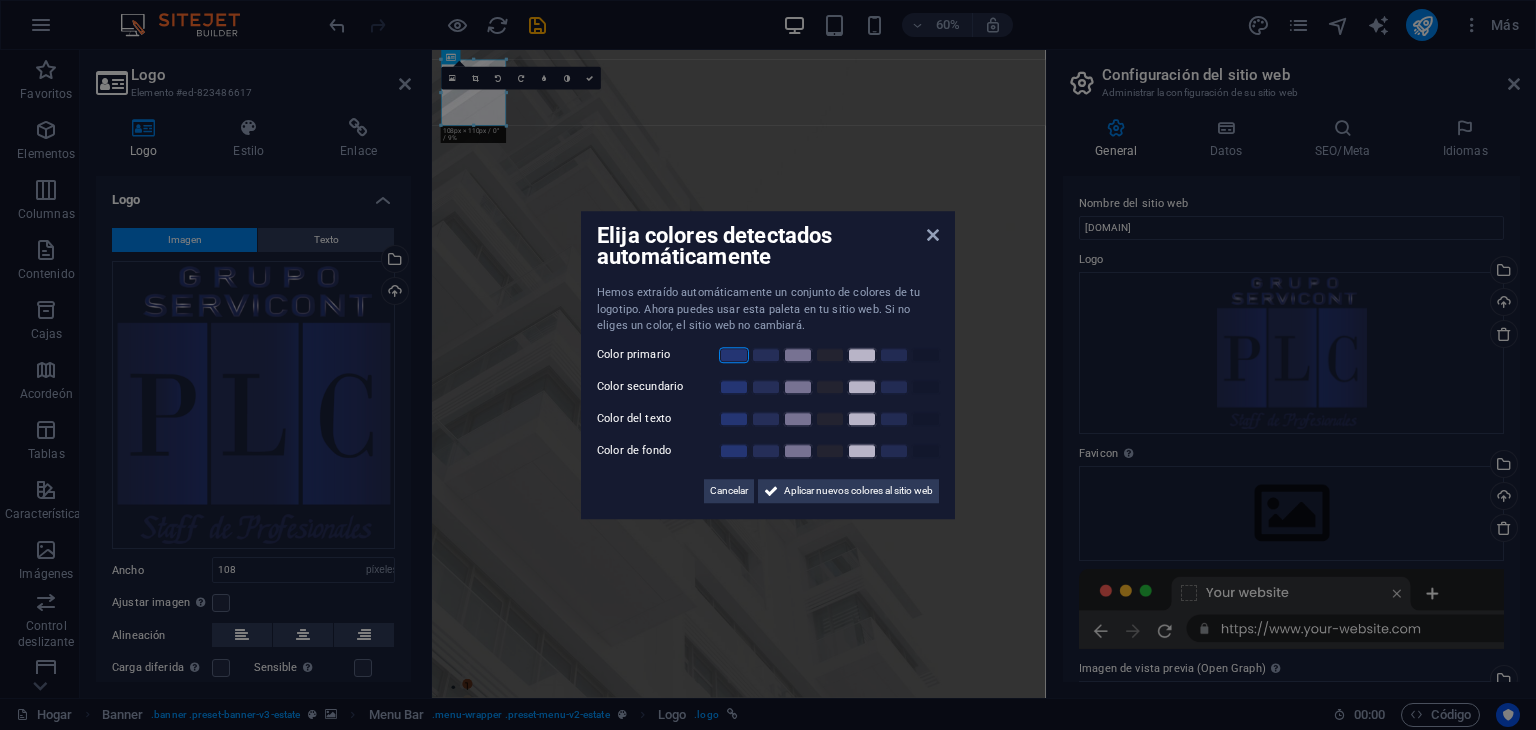 click at bounding box center (734, 355) 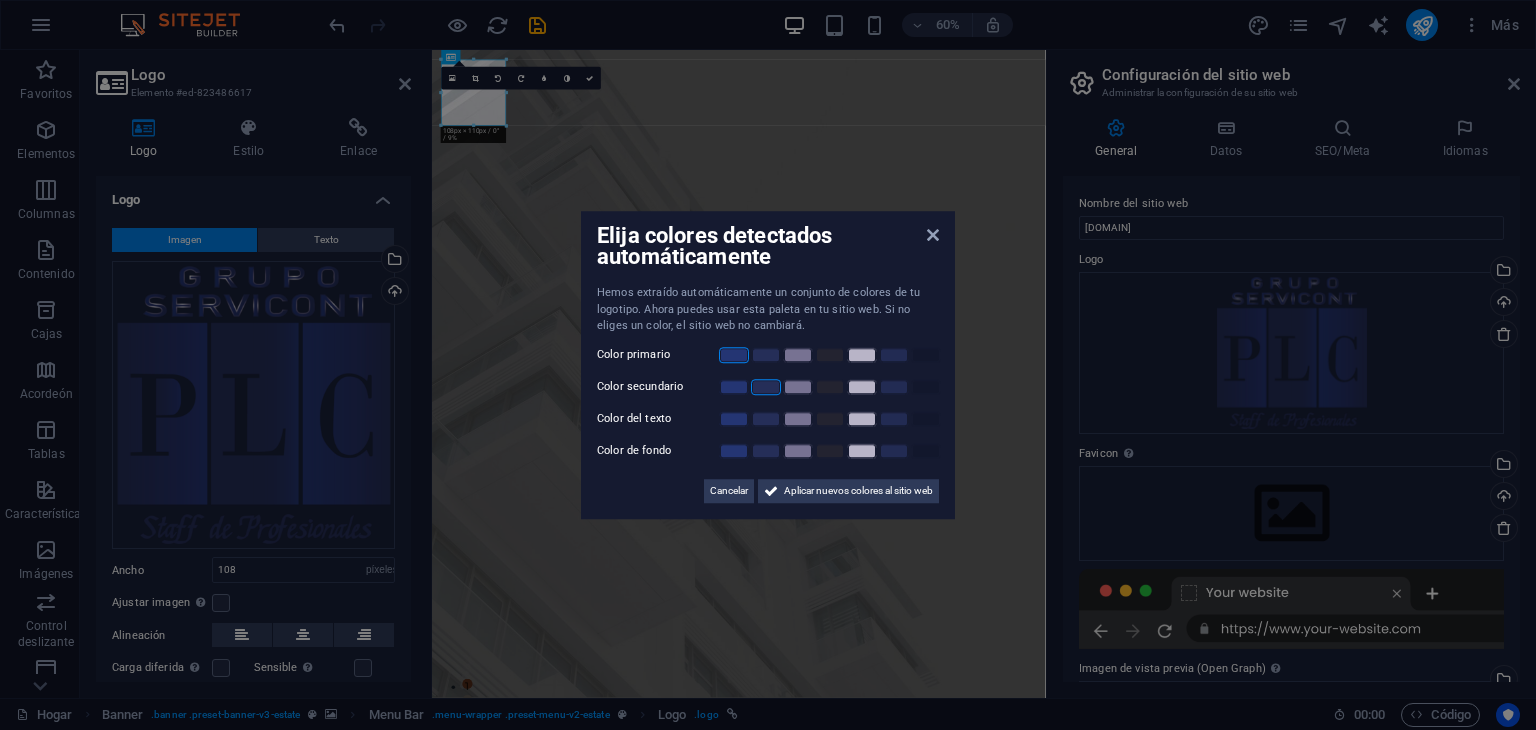 click at bounding box center (766, 387) 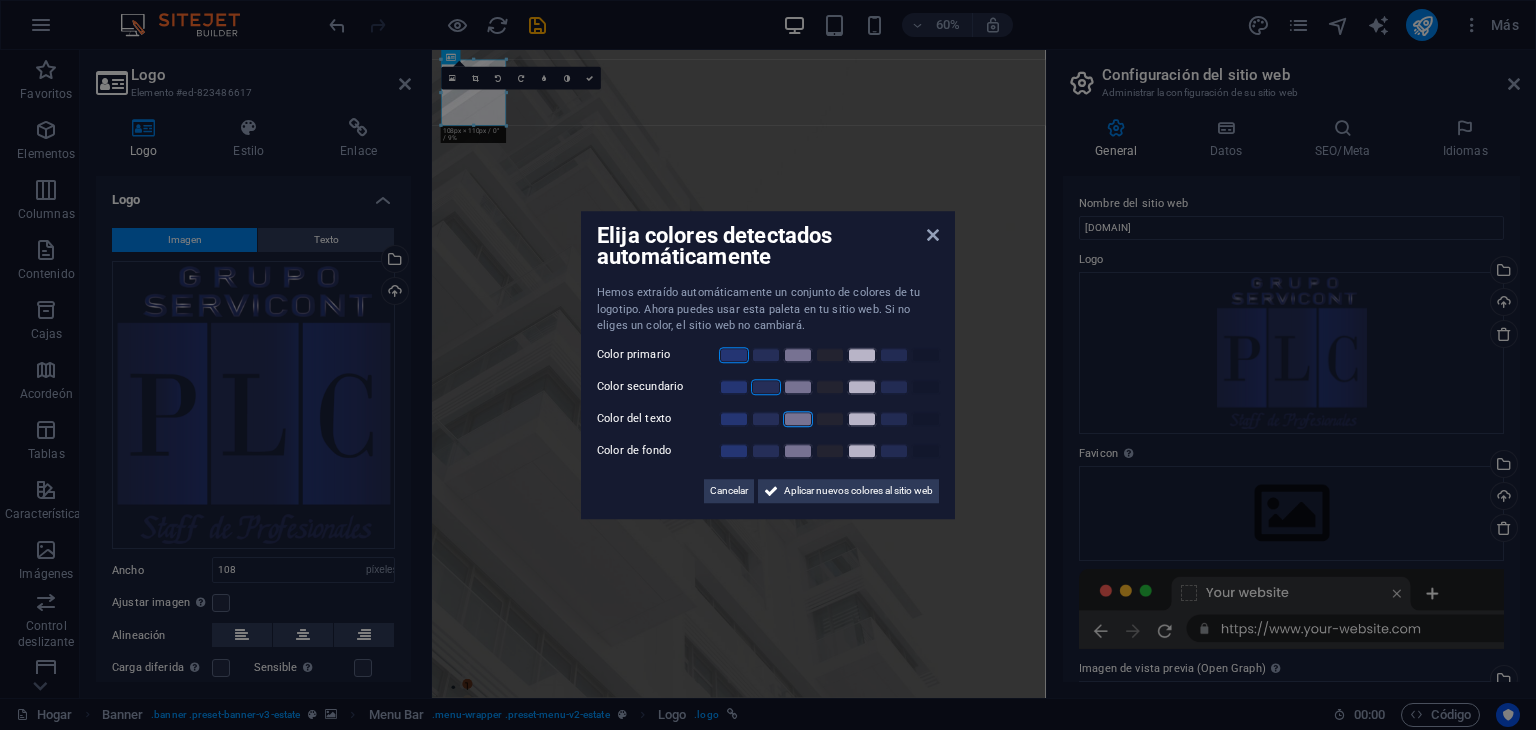 click at bounding box center [798, 419] 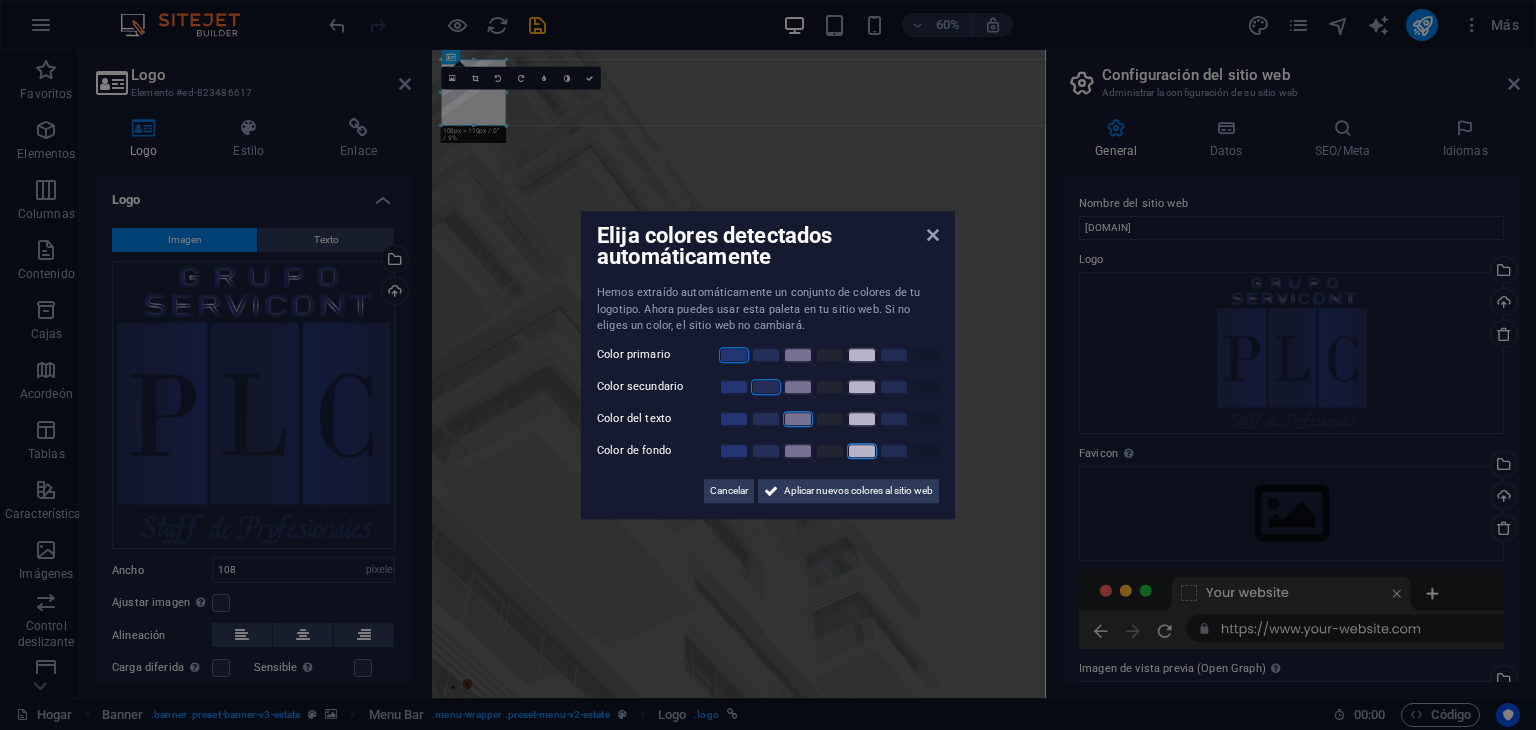 click at bounding box center [862, 451] 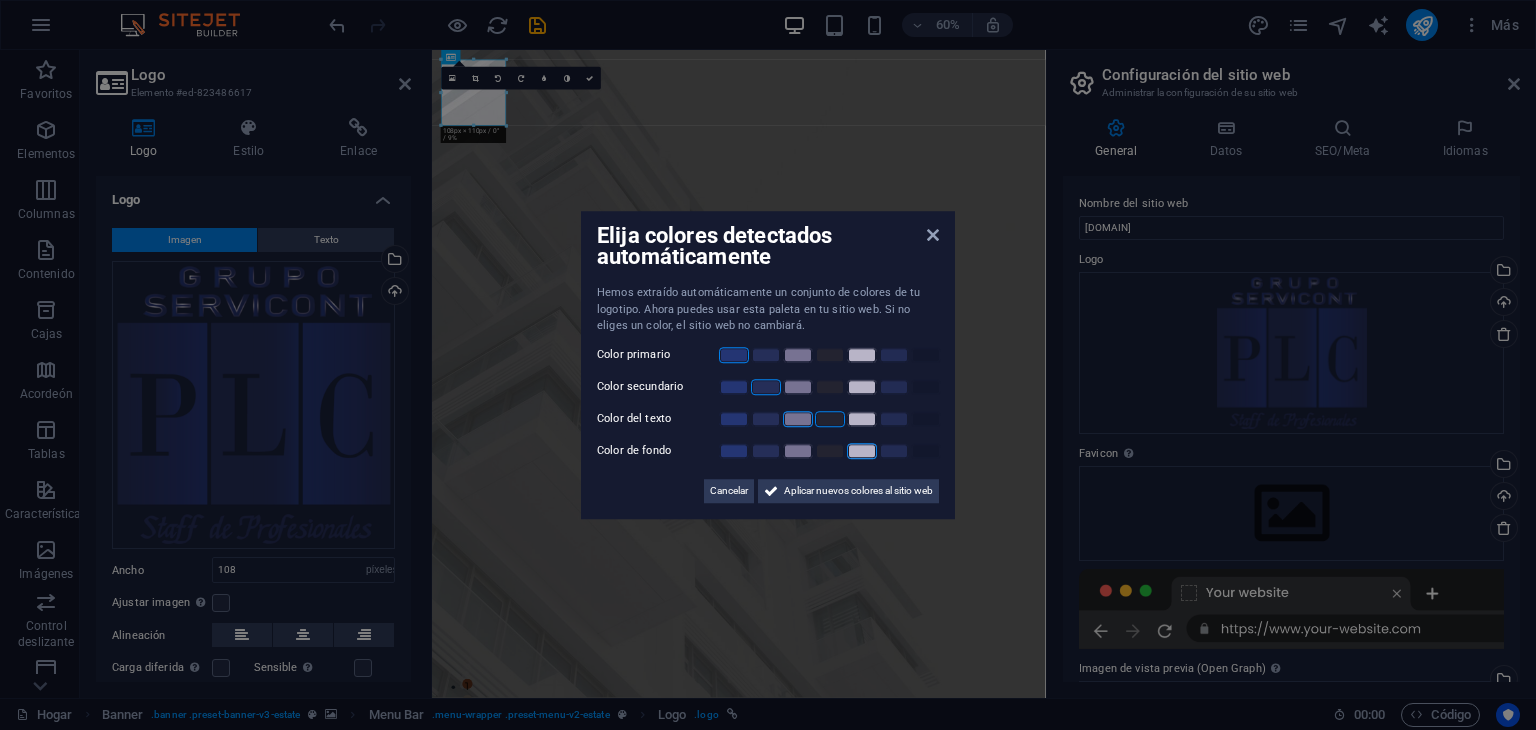 click at bounding box center [830, 419] 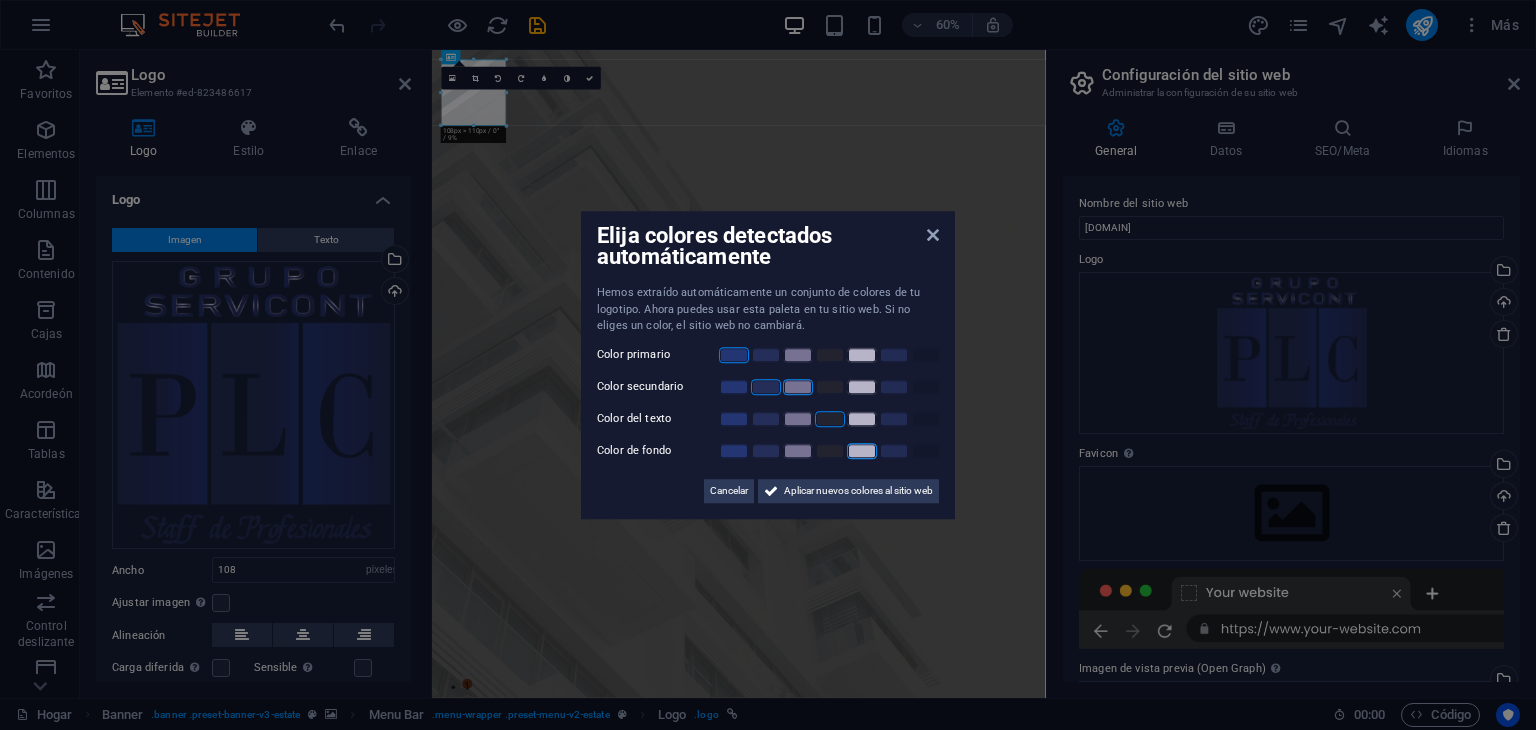 click at bounding box center [798, 387] 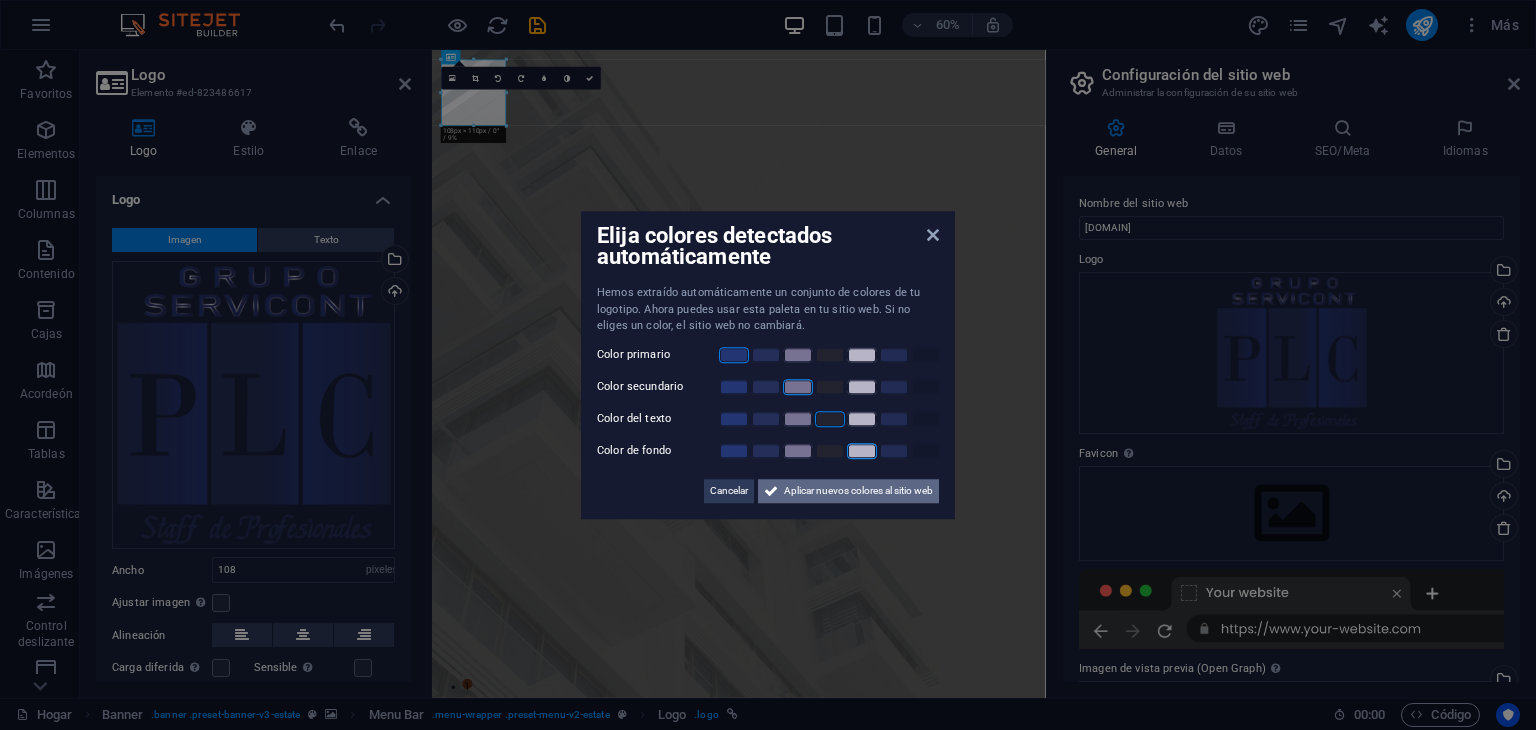 click on "Aplicar nuevos colores al sitio web" at bounding box center [858, 491] 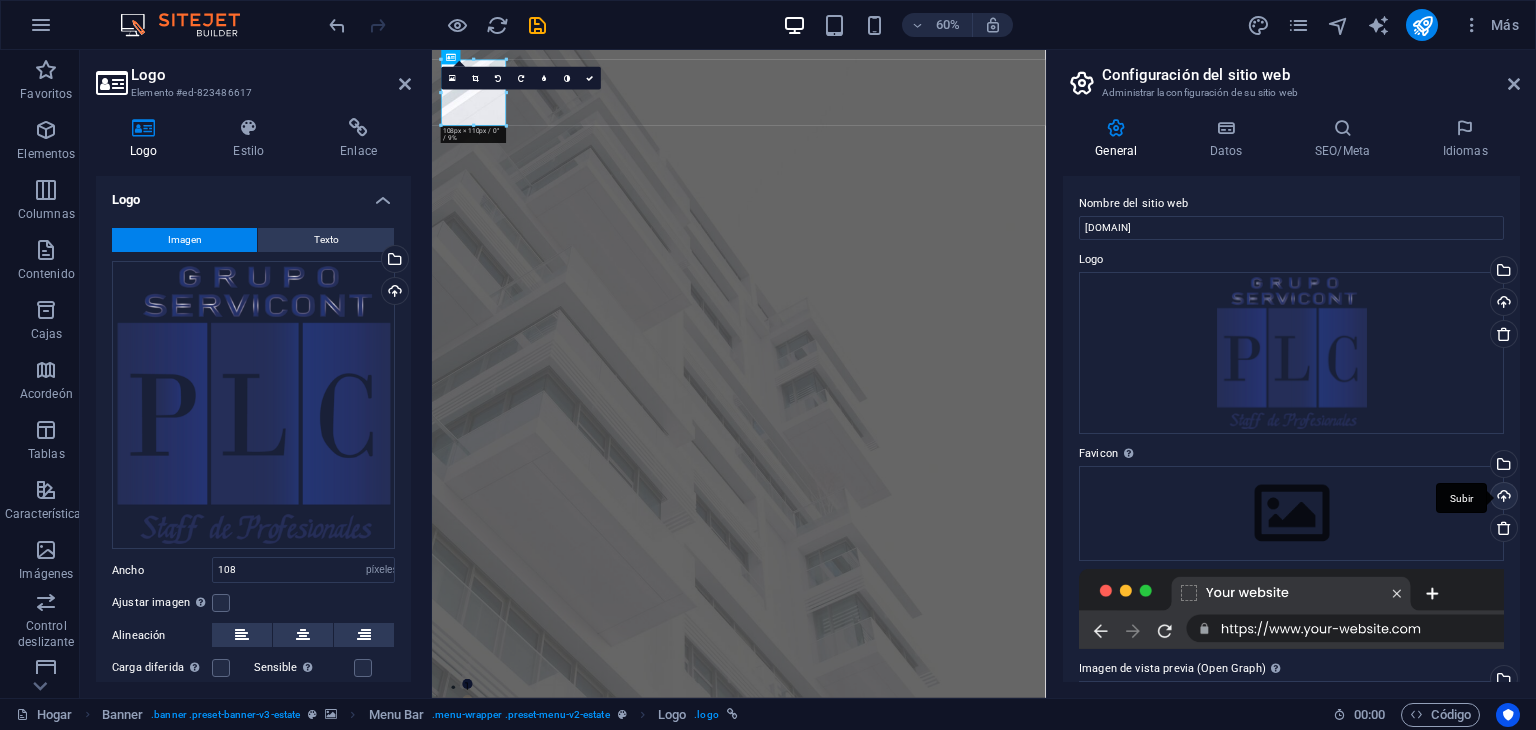 click on "Subir" at bounding box center (1502, 498) 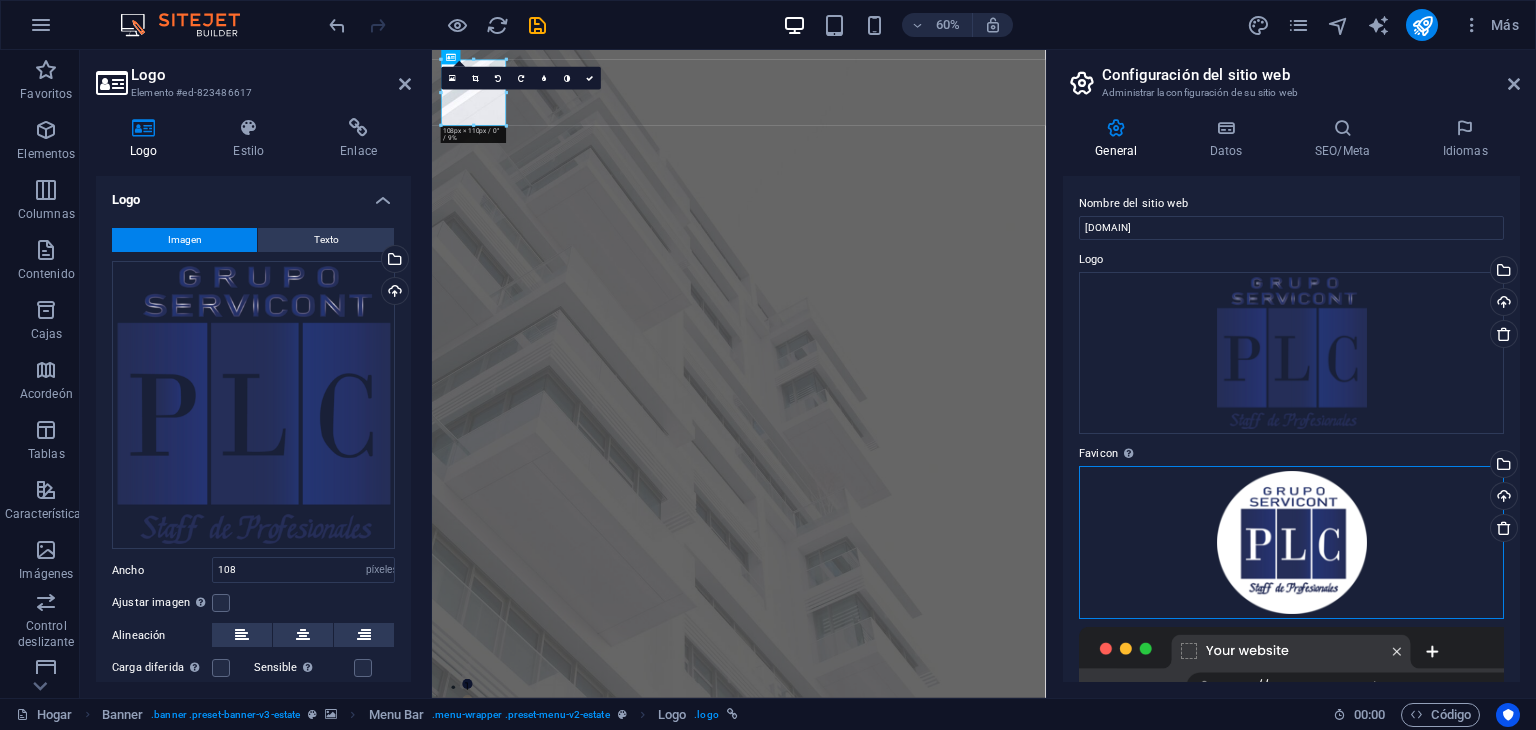 click on "Arrastre los archivos aquí, haga clic para elegir archivos o  seleccione archivos de Archivos o de nuestras fotos y videos de archivo gratuitos" at bounding box center [1291, 542] 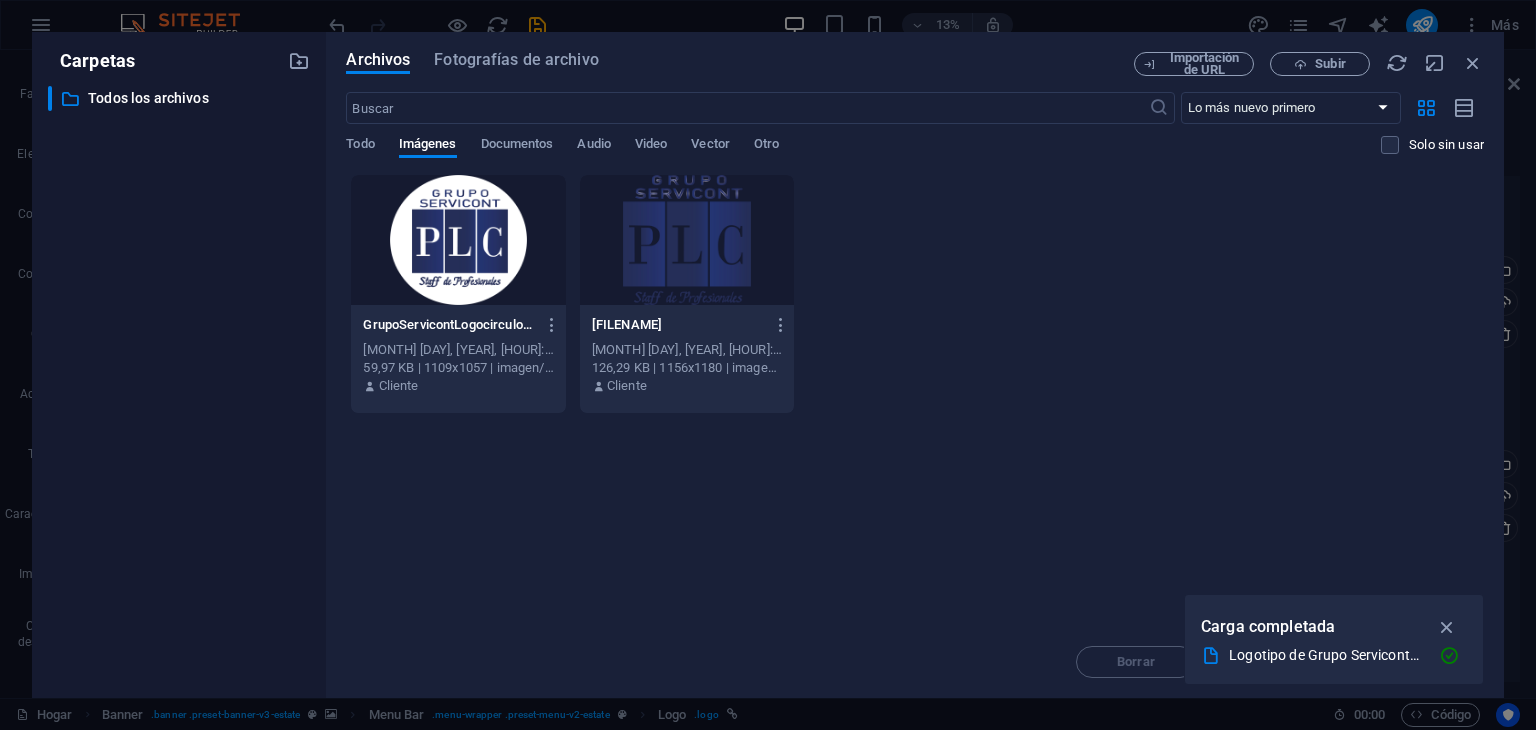 click at bounding box center [458, 240] 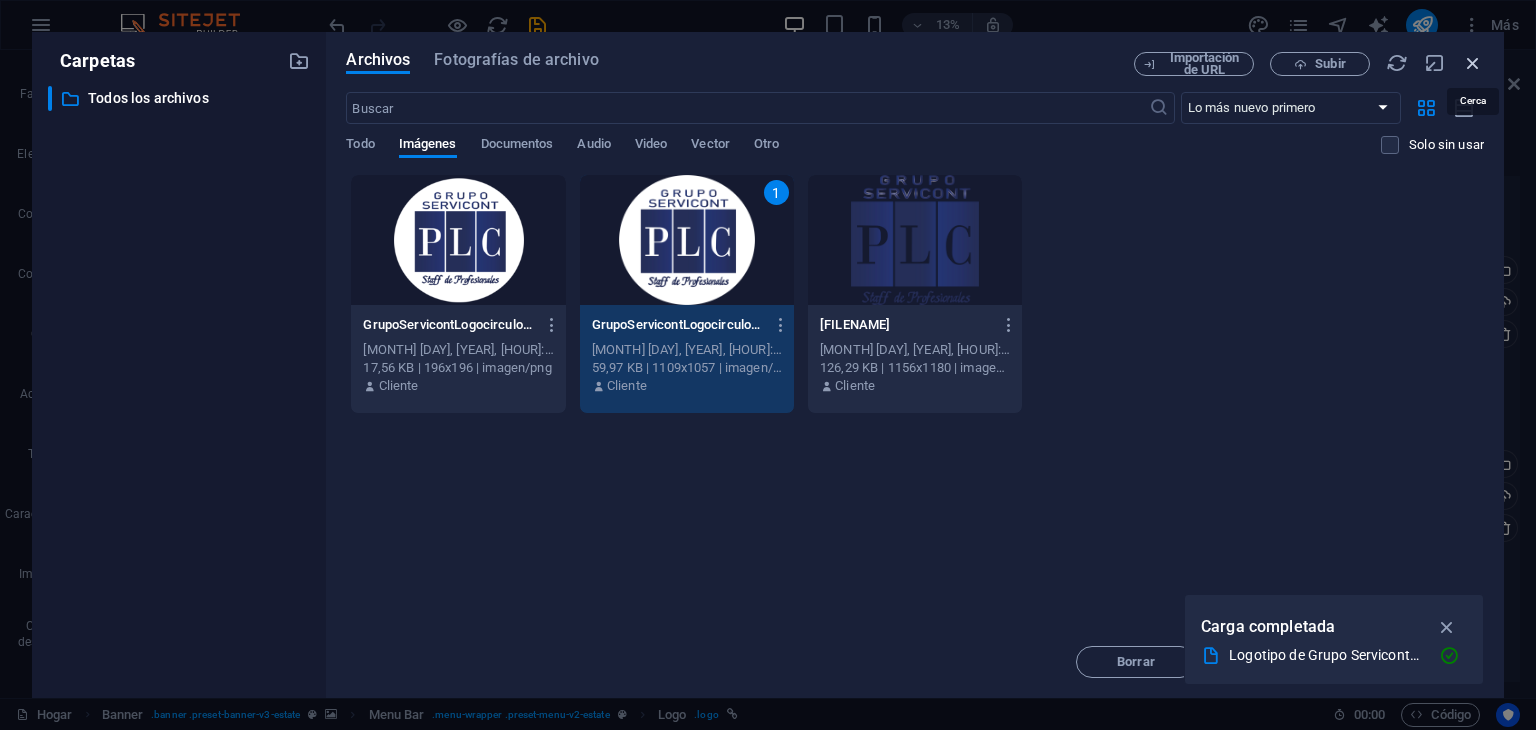 click at bounding box center (1473, 63) 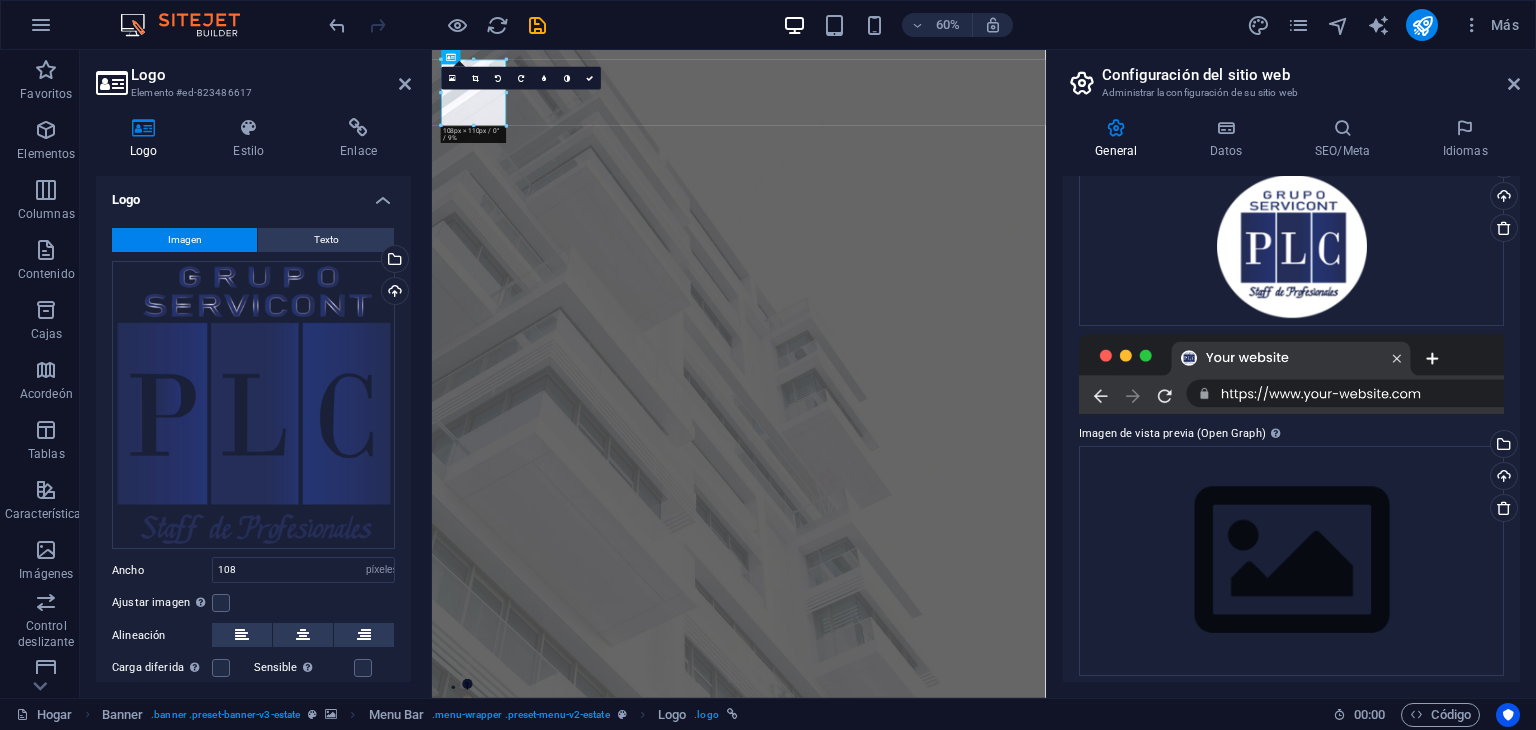 scroll, scrollTop: 309, scrollLeft: 0, axis: vertical 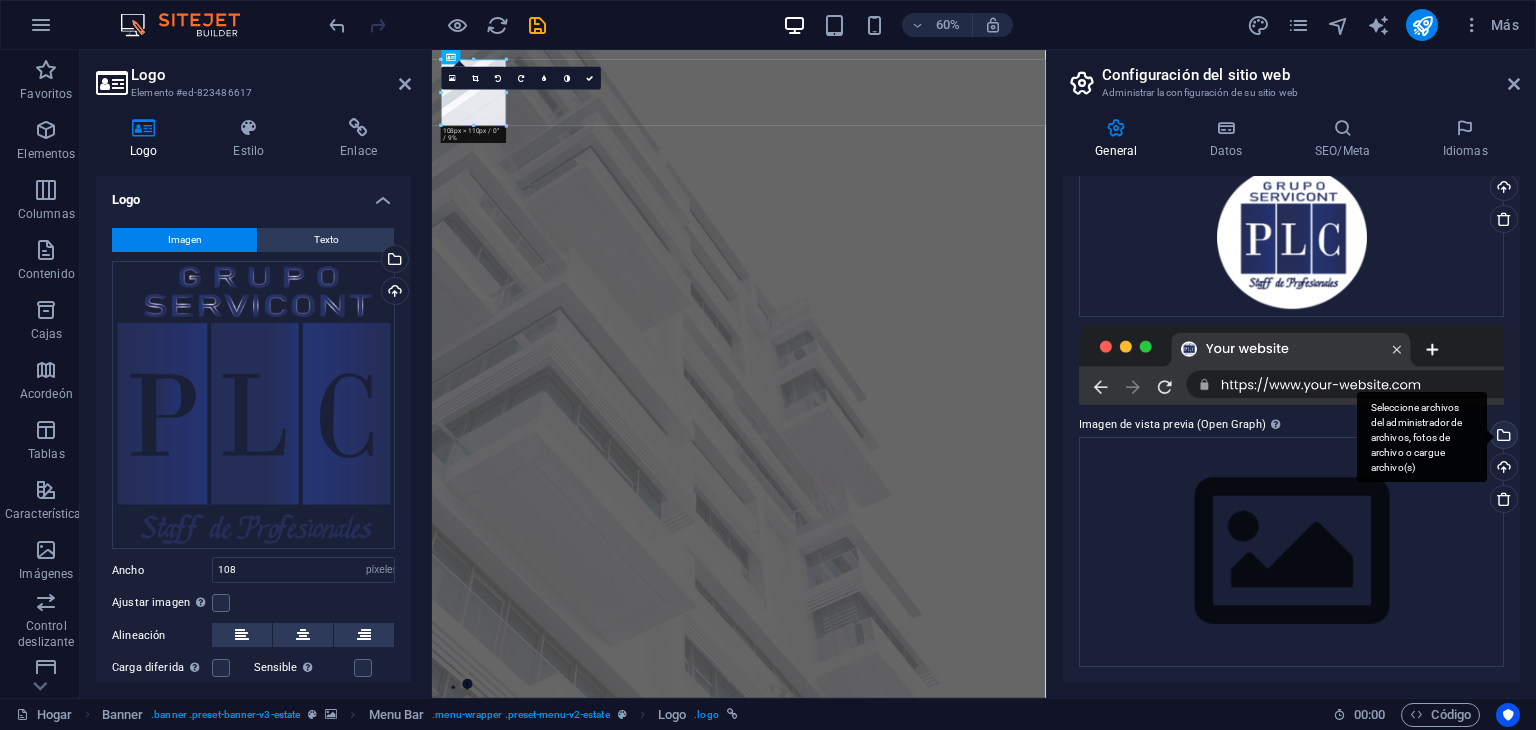 click on "Seleccione archivos del administrador de archivos, fotos de archivo o cargue archivo(s)" at bounding box center (1502, 437) 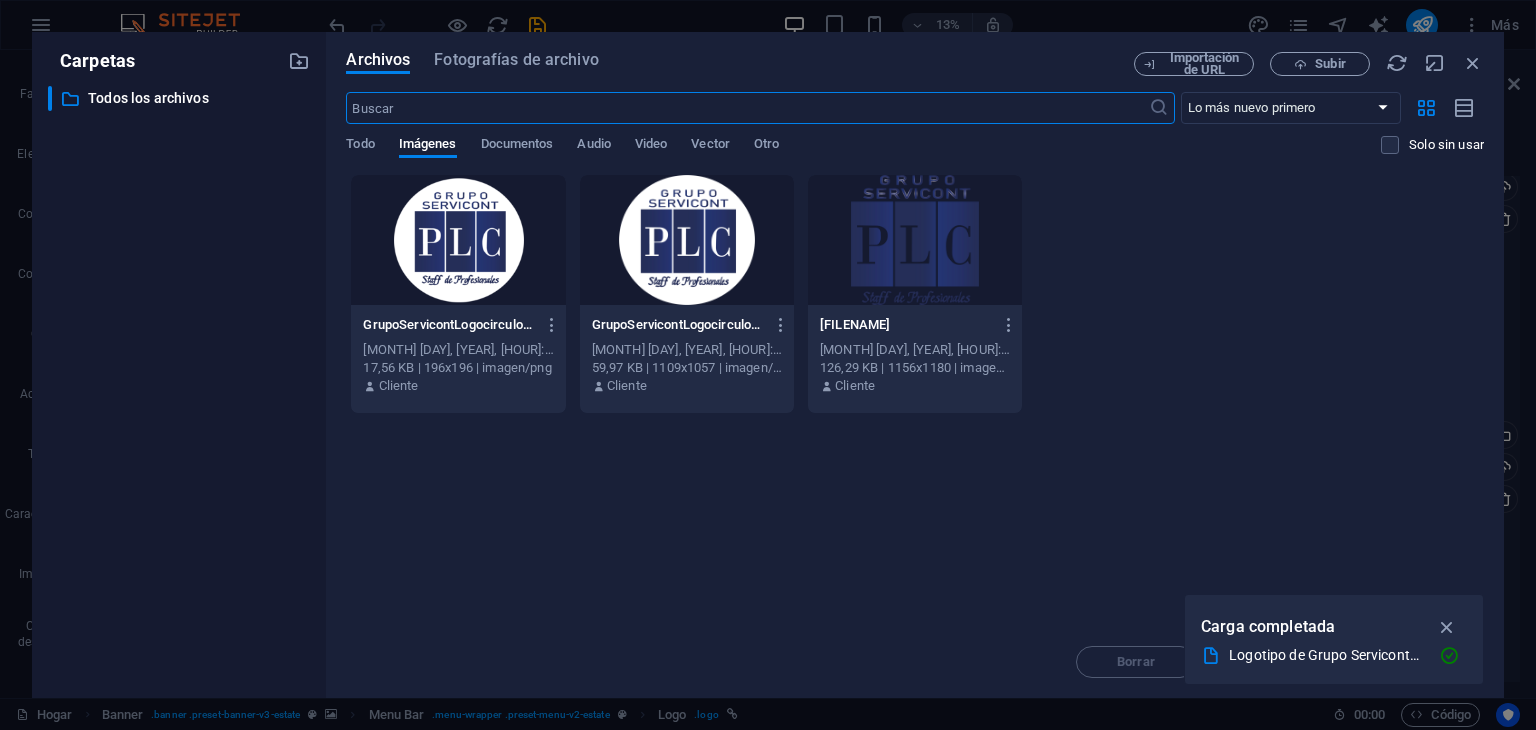click on "Suelta archivos aquí para cargarlos instantáneamente [FILENAME] [FILENAME] [MONTH] [DAY], [YEAR], [HOUR]:[MINUTE] [AM/PM] [FILESIZE] | [DIMENSIONS] | [MIME] Cliente [FILENAME] [FILENAME] [MONTH] [DAY], [YEAR], [HOUR]:[MINUTE] [AM/PM] [FILESIZE] | [DIMENSIONS] | [MIME] Cliente [FILENAME] [FILENAME] [MONTH] [DAY], [YEAR], [HOUR]:[MINUTE] [AM/PM] [FILESIZE] | [DIMENSIONS] | [MIME] Cliente" at bounding box center [915, 400] 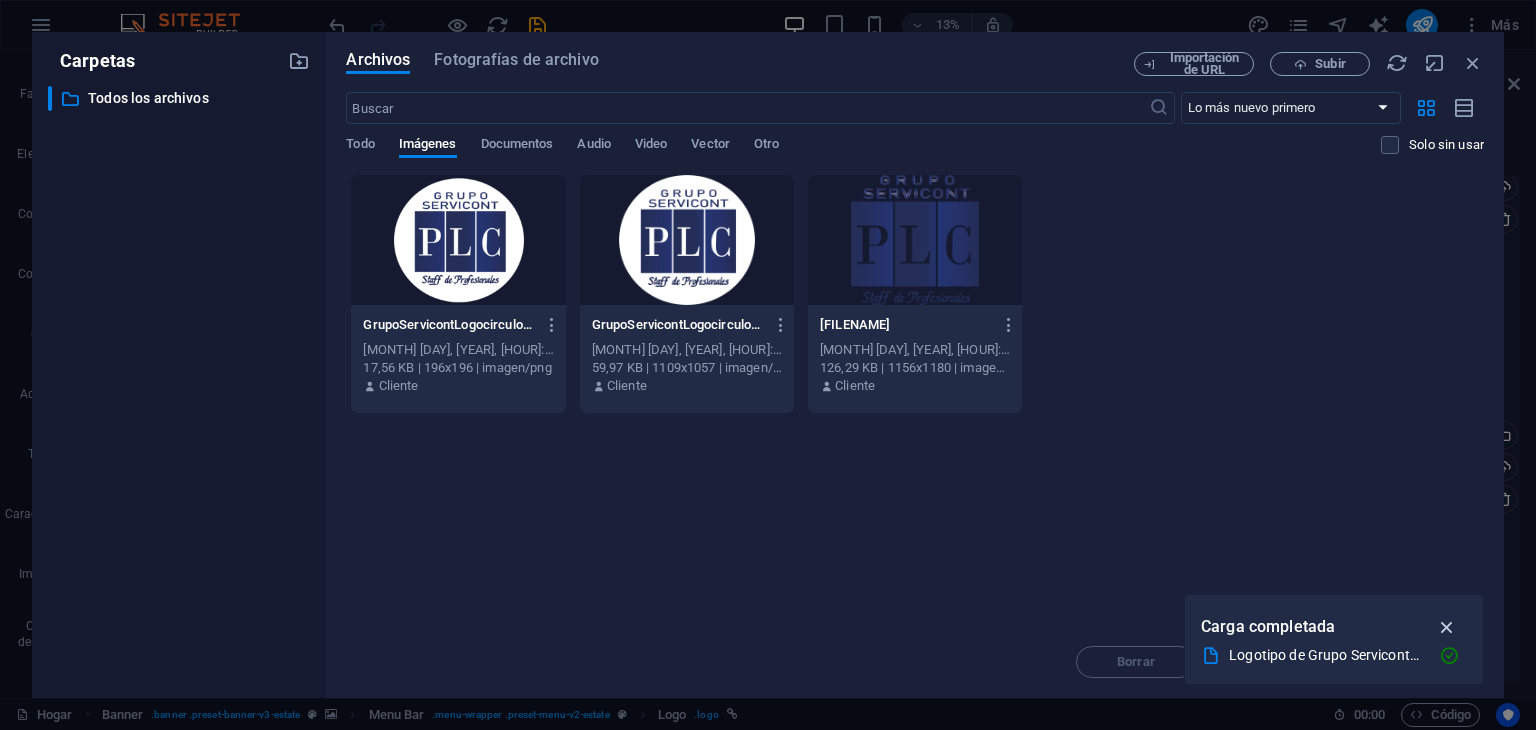 click at bounding box center [1447, 627] 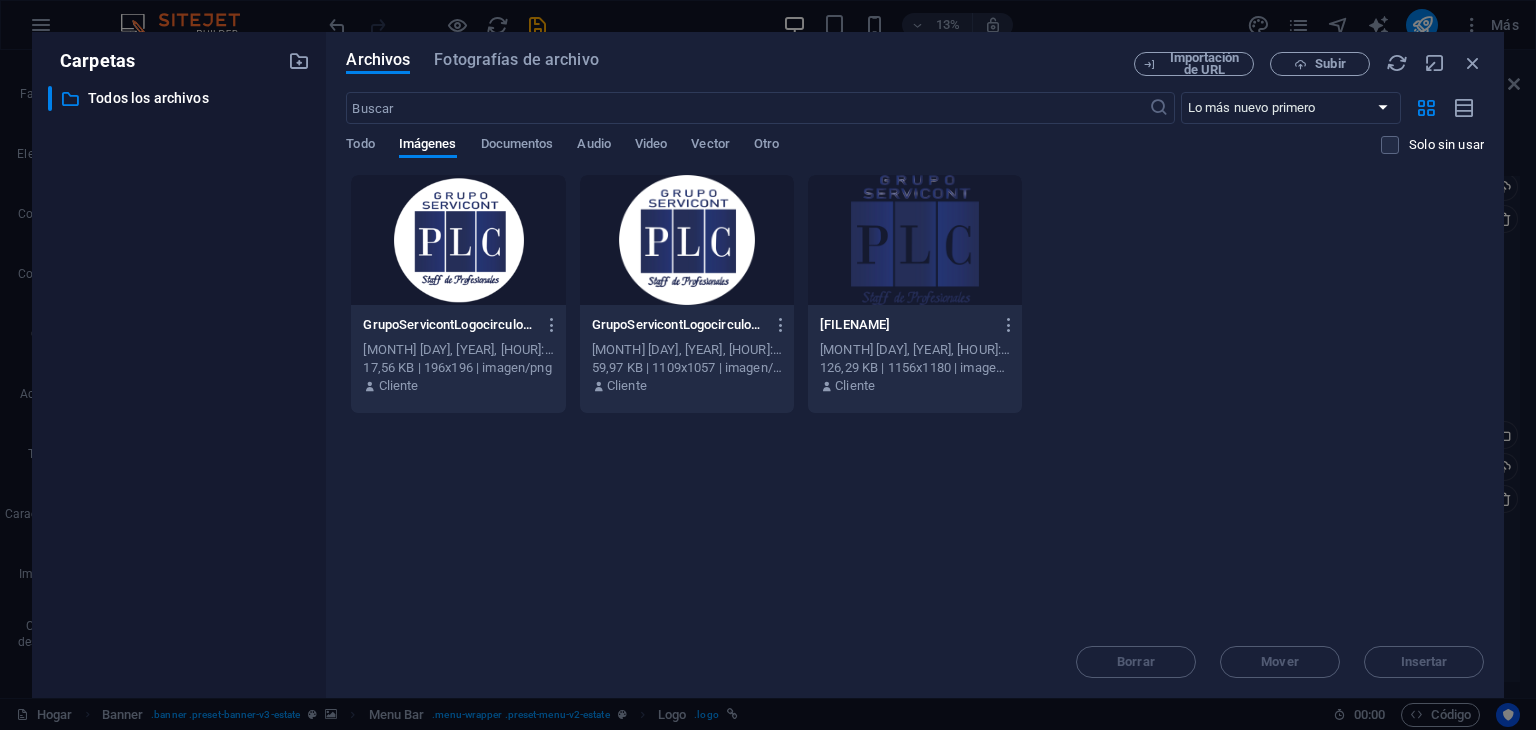 click on "Suelta archivos aquí para cargarlos instantáneamente [FILENAME] [FILENAME] [MONTH] [DAY], [YEAR], [HOUR]:[MINUTE] [AM/PM] [FILESIZE] | [DIMENSIONS] | [MIME] Cliente [FILENAME] [FILENAME] [MONTH] [DAY], [YEAR], [HOUR]:[MINUTE] [AM/PM] [FILESIZE] | [DIMENSIONS] | [MIME] Cliente [FILENAME] [FILENAME] [MONTH] [DAY], [YEAR], [HOUR]:[MINUTE] [AM/PM] [FILESIZE] | [DIMENSIONS] | [MIME] Cliente" at bounding box center [915, 400] 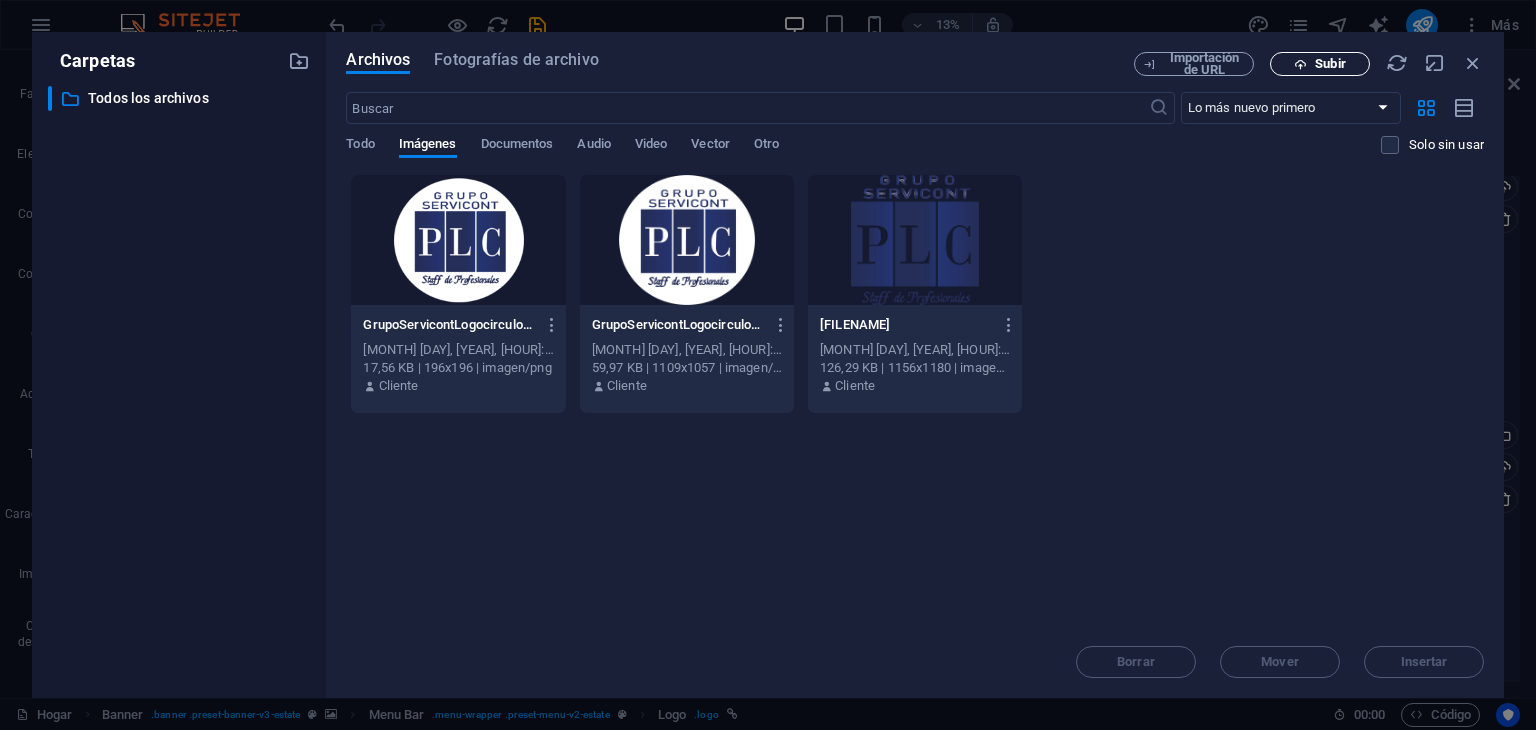 click on "Subir" at bounding box center [1320, 64] 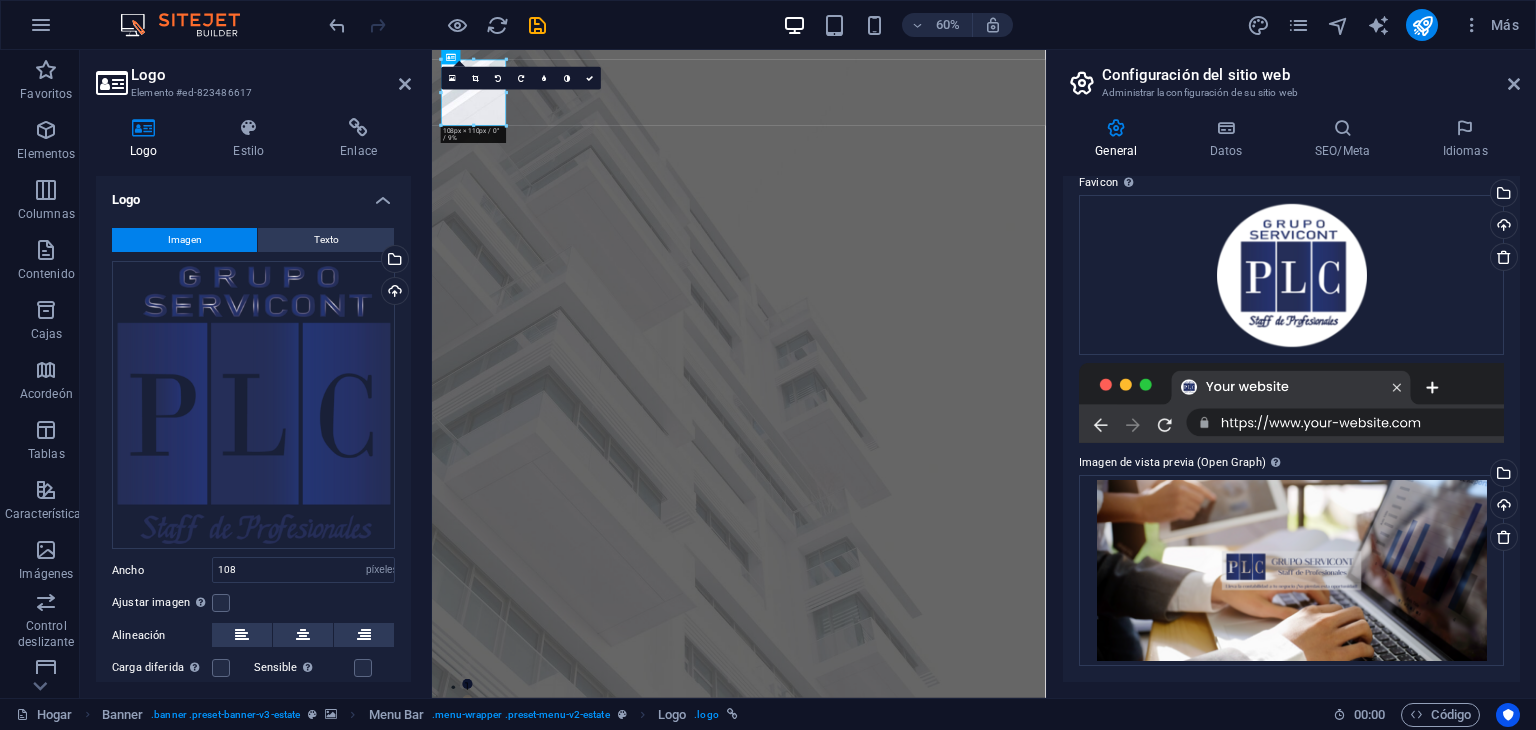 scroll, scrollTop: 270, scrollLeft: 0, axis: vertical 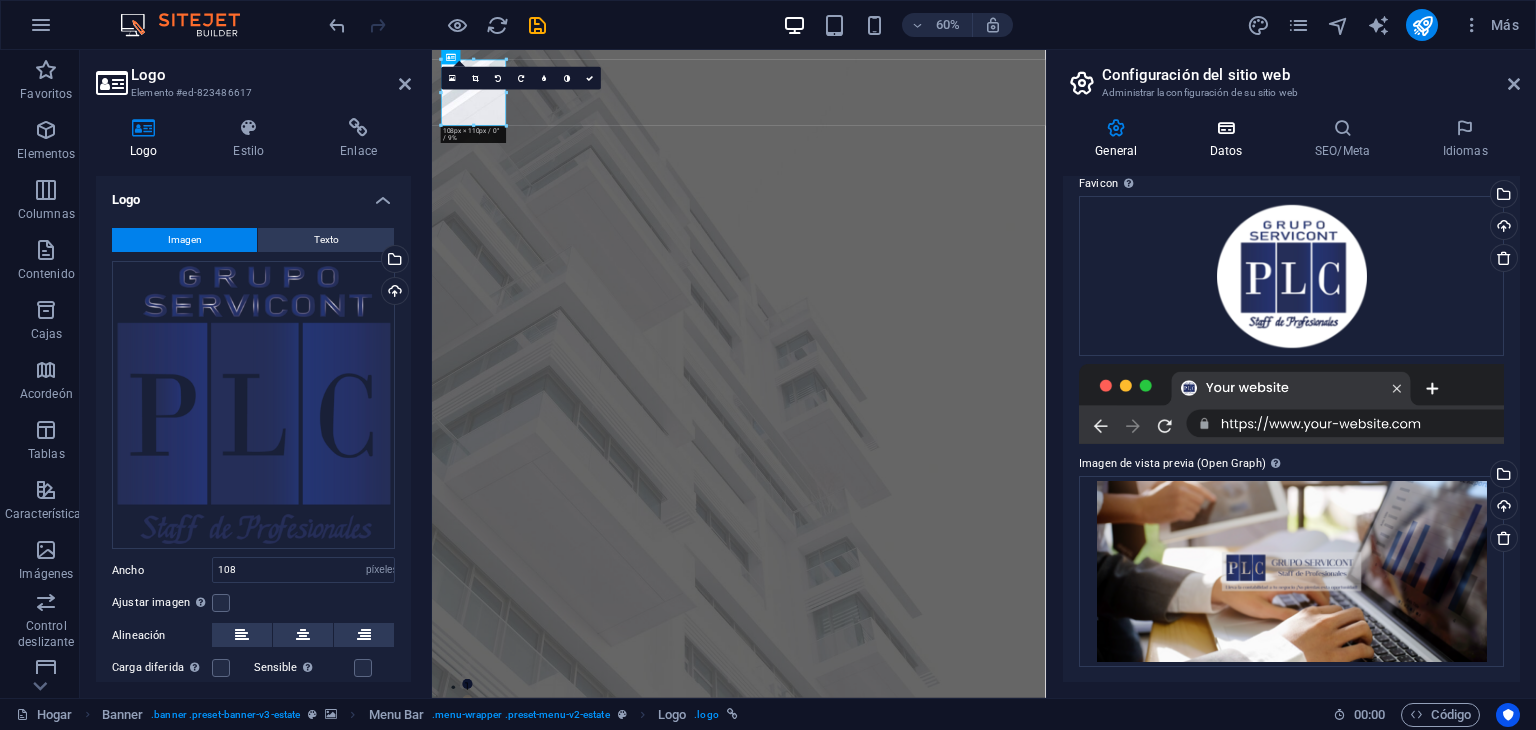 click on "Datos" at bounding box center (1230, 139) 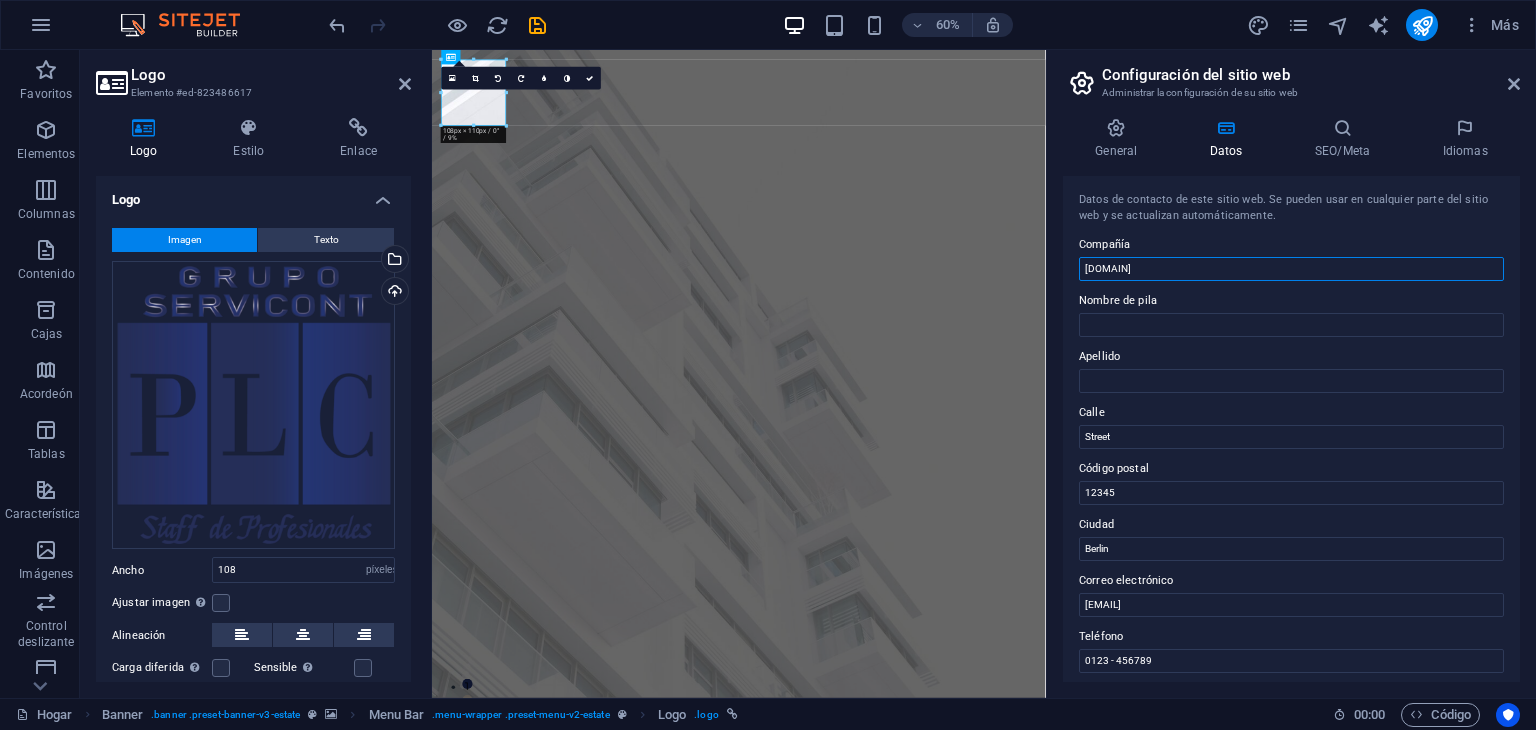 click on "[DOMAIN]" at bounding box center (1291, 269) 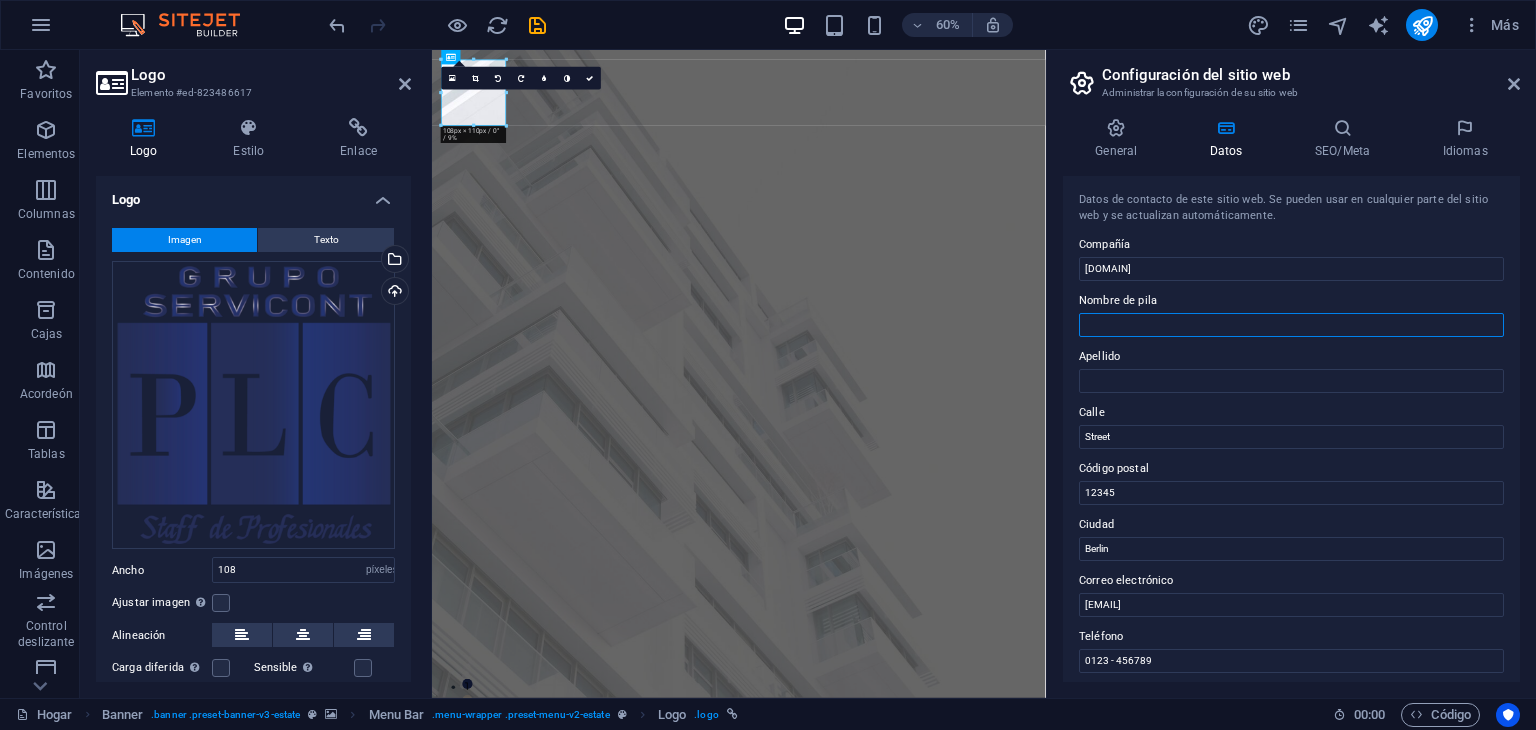 click on "Nombre de pila" at bounding box center [1291, 325] 